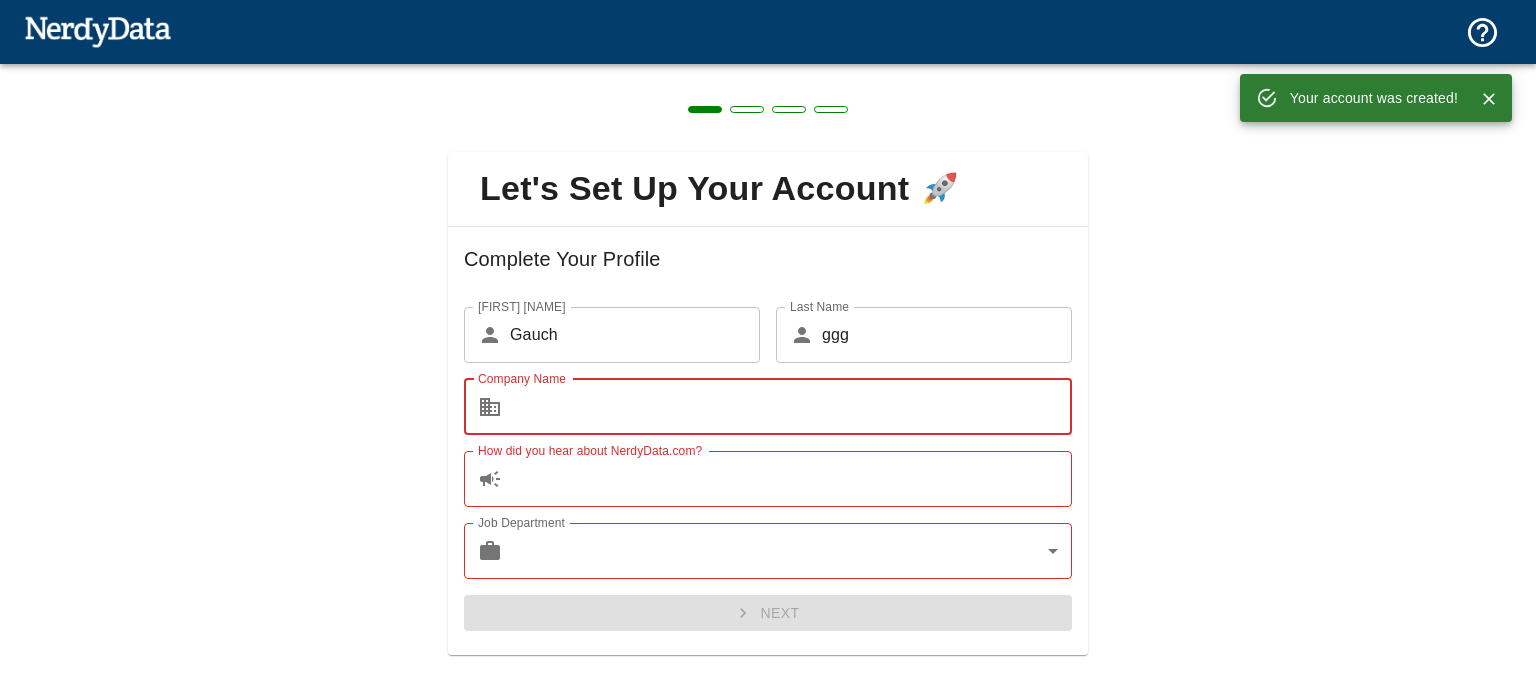 scroll, scrollTop: 0, scrollLeft: 0, axis: both 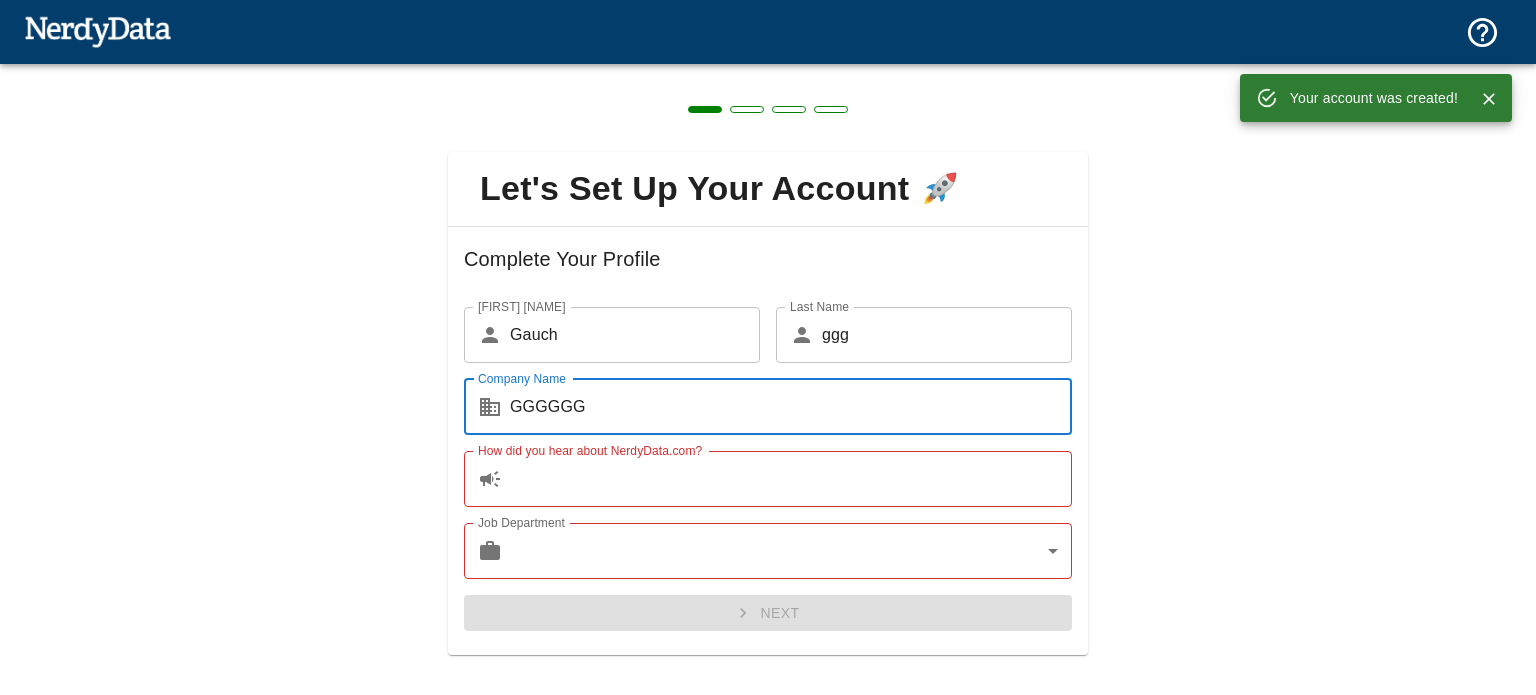 type on "GGGGGG" 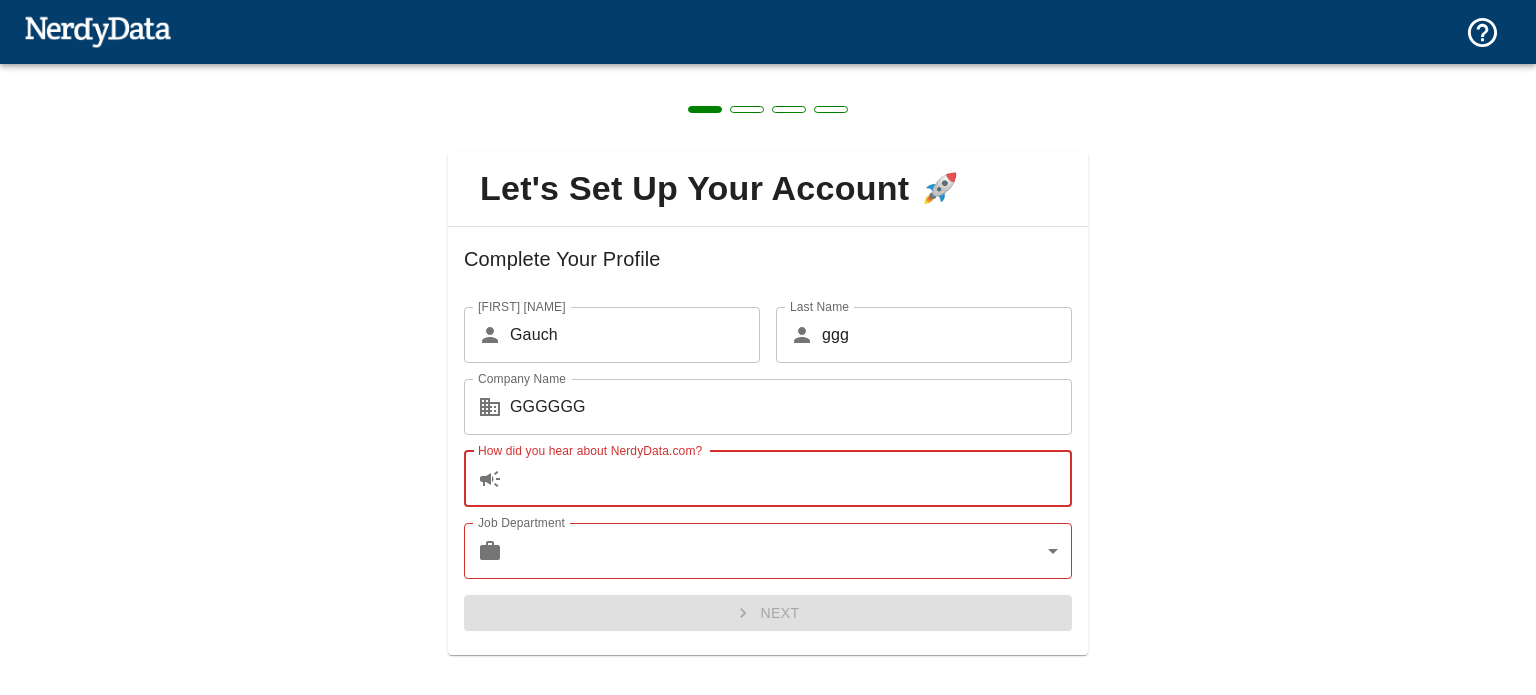 click on "How did you hear about NerdyData.com?" at bounding box center [791, 479] 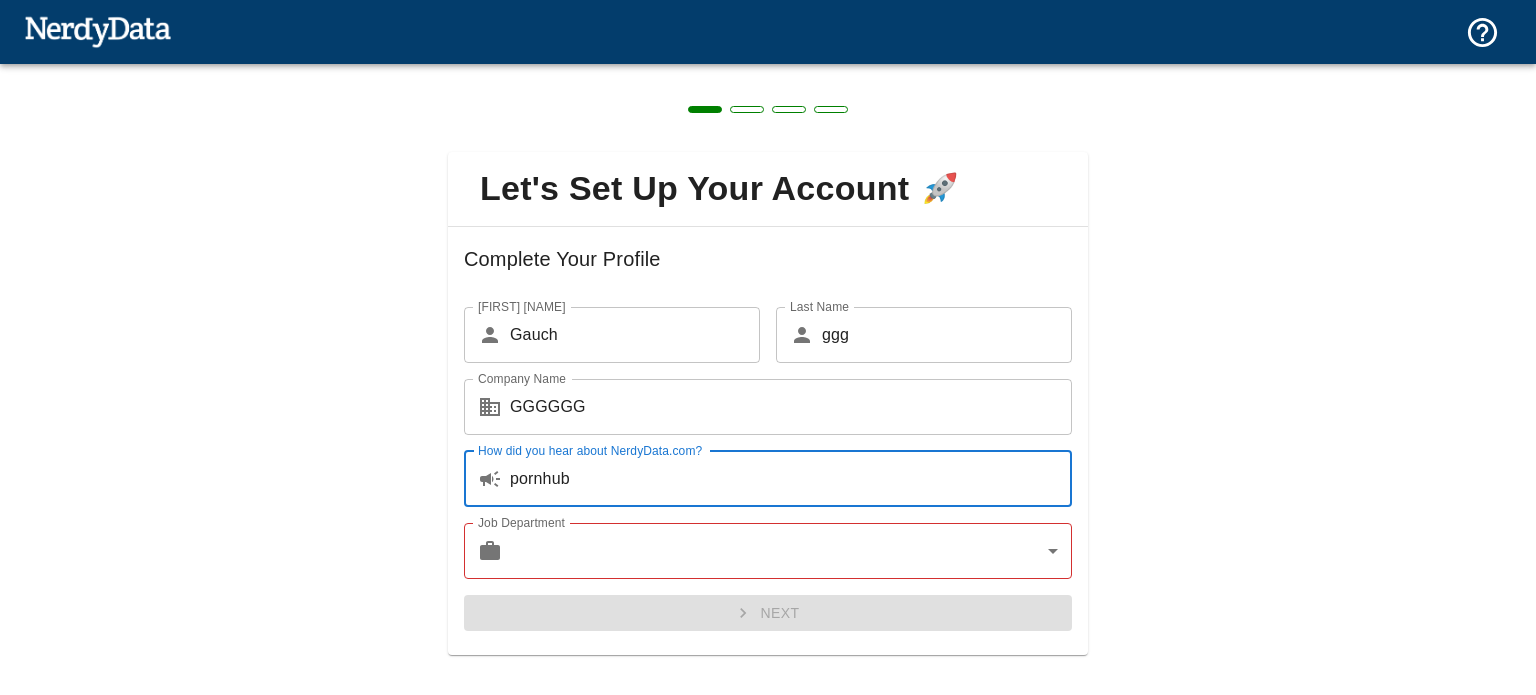 type on "pornhub" 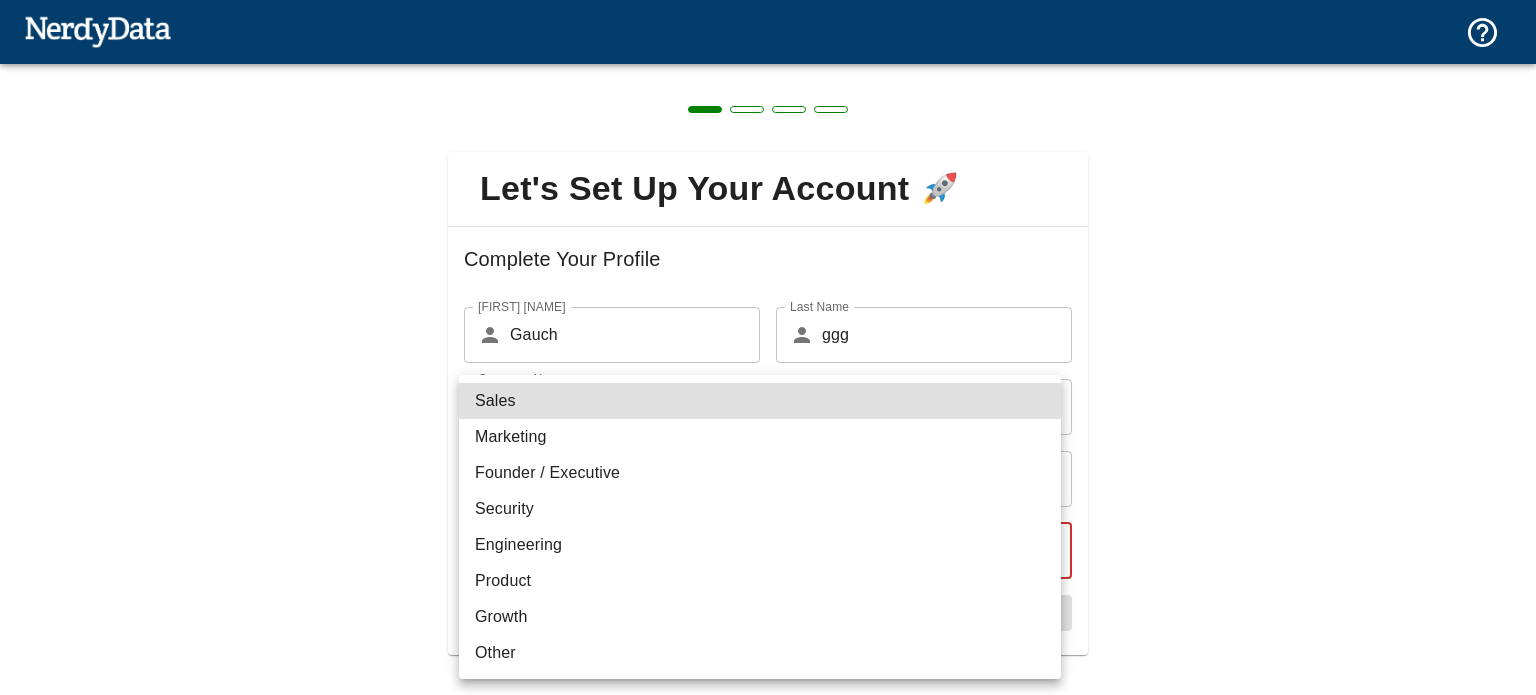 click on "Technologies Pricing Products
Create a Report Create a list of websites by technology or code Browse Technologies Browse by software and industries Domain Lookup Analyze a domain's tech stack and company data Apps Connect NerdyData to other apps you use API Access Automate and integrate data Compare Technologies Compare two technologies and analyze overlap Data Documentation Frequently Asked Questions Contact Us Pricing Free Extension Create a Report Browse Technologies Domain Lookup Apps API Access Compare Technologies Data Documentation Frequently Asked Questions Contact Us Dashboard Settings Log Out Dashboard Settings Log Out
Let's Set Up Your Account 🚀 Complete Your Profile First Name ​ [NAME] First Name Last Name ​ [NAME] Last Name Company Name ​ [NAME] Company Name How did you hear about NerdyData.com? ​ [NAME] How did you hear about NerdyData.com? Job Department ​ ​ Job Department Next Data Documentation Frequently Asked Questions Contact Us Sales Marketing Founder / Executive Security" at bounding box center (768, 35) 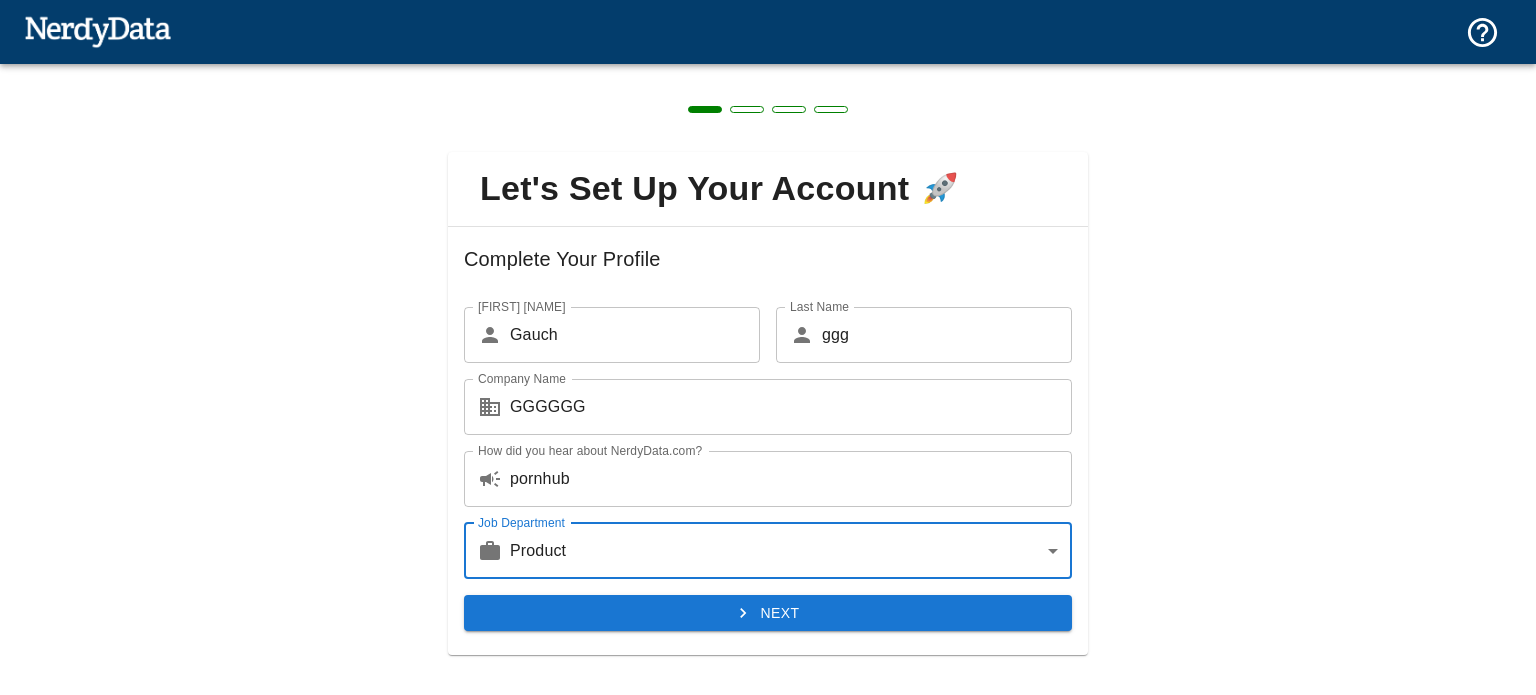 click on "Next" at bounding box center (768, 613) 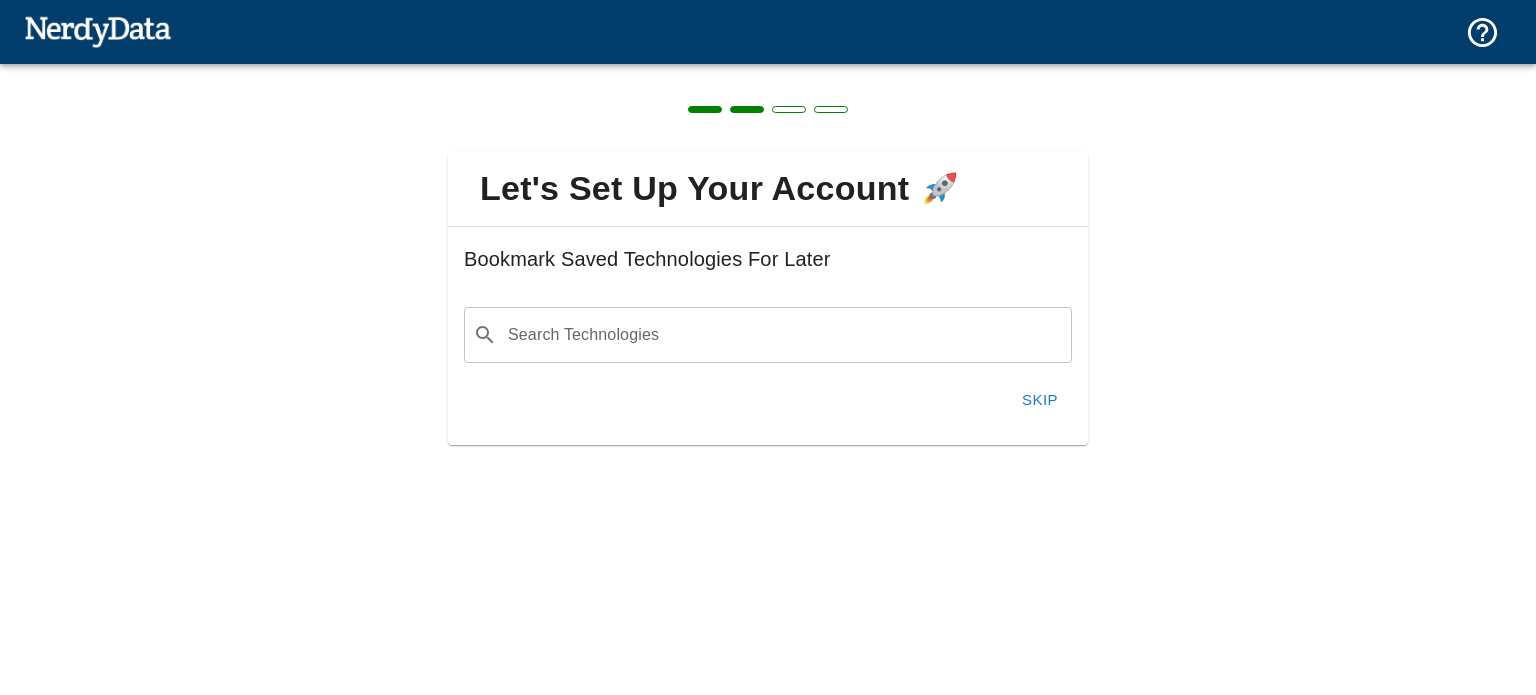 click on "Search Technologies" at bounding box center (784, 335) 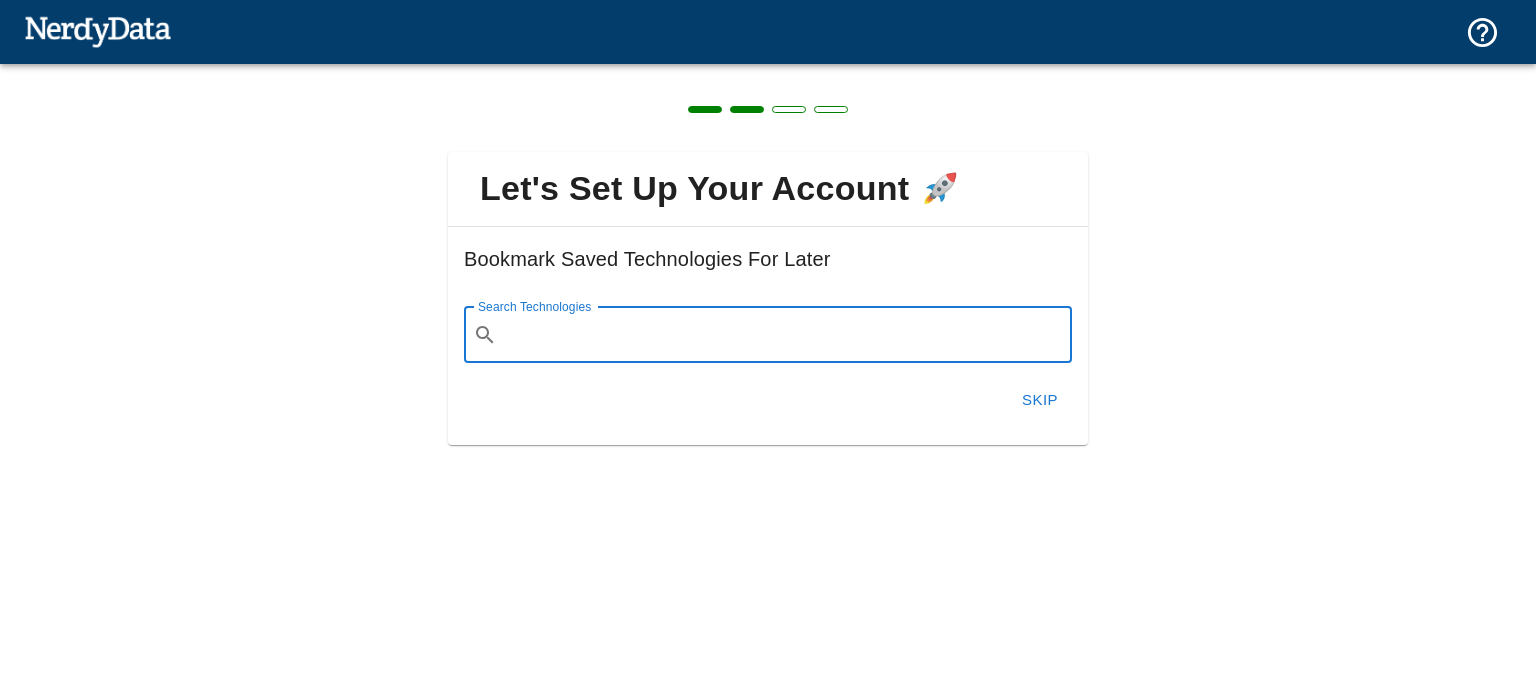 click on "Search Technologies" at bounding box center (784, 335) 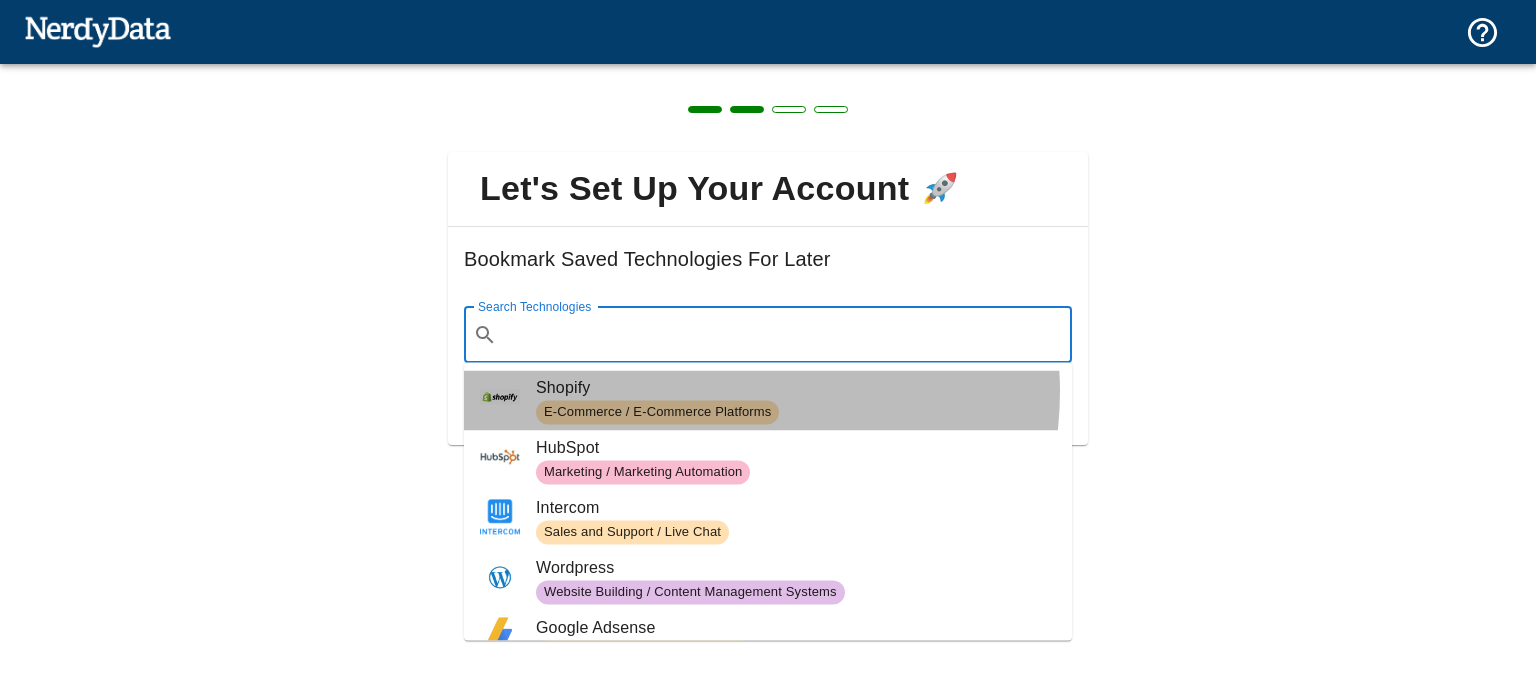 click on "Shopify" at bounding box center (796, 388) 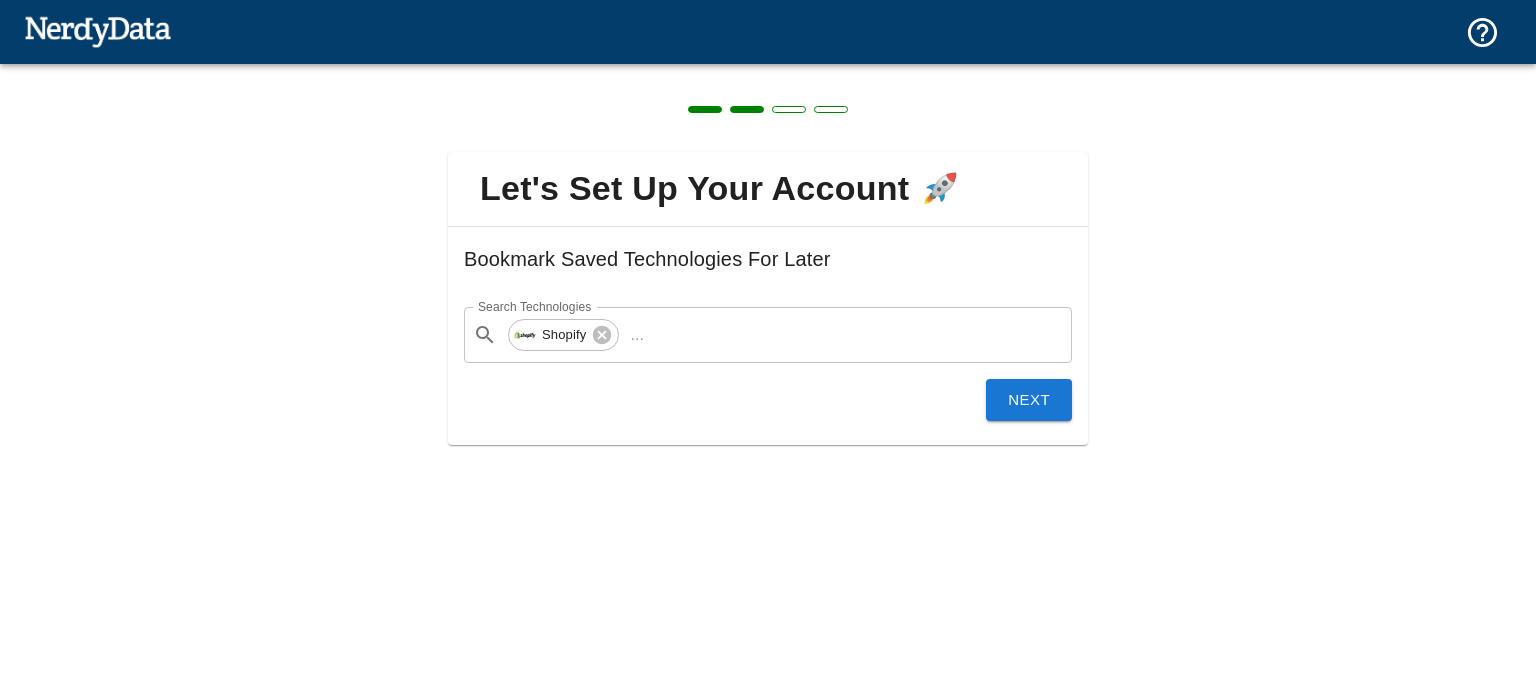click on "Next" at bounding box center [1029, 400] 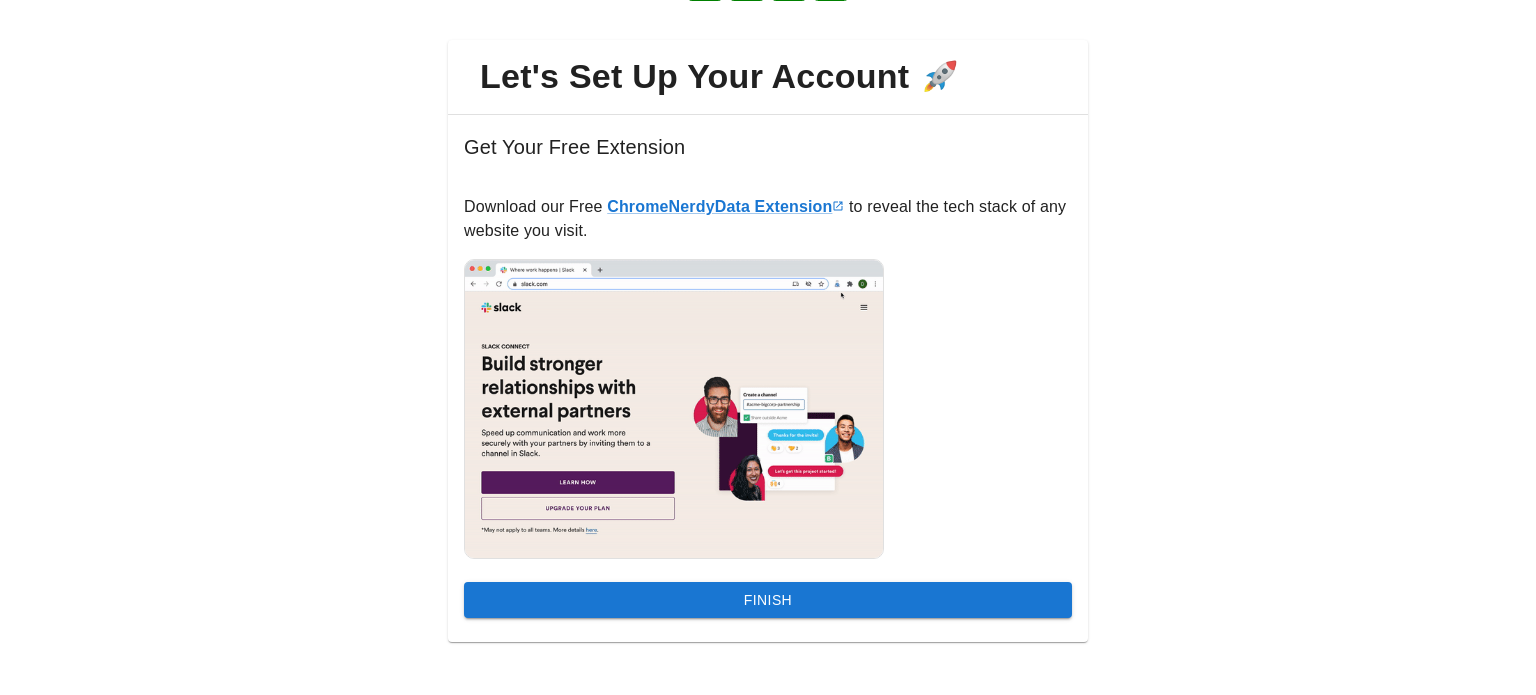 scroll, scrollTop: 122, scrollLeft: 0, axis: vertical 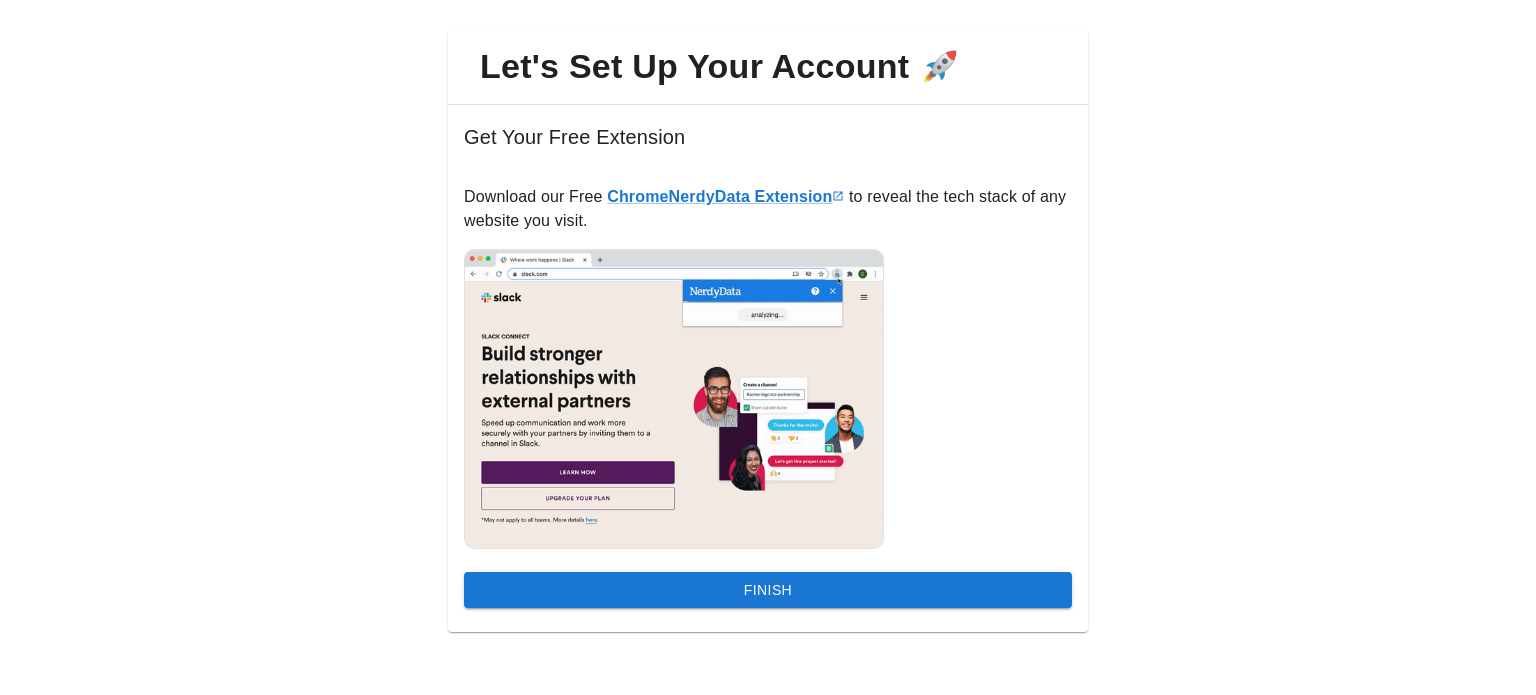 click on "Finish" at bounding box center (768, 590) 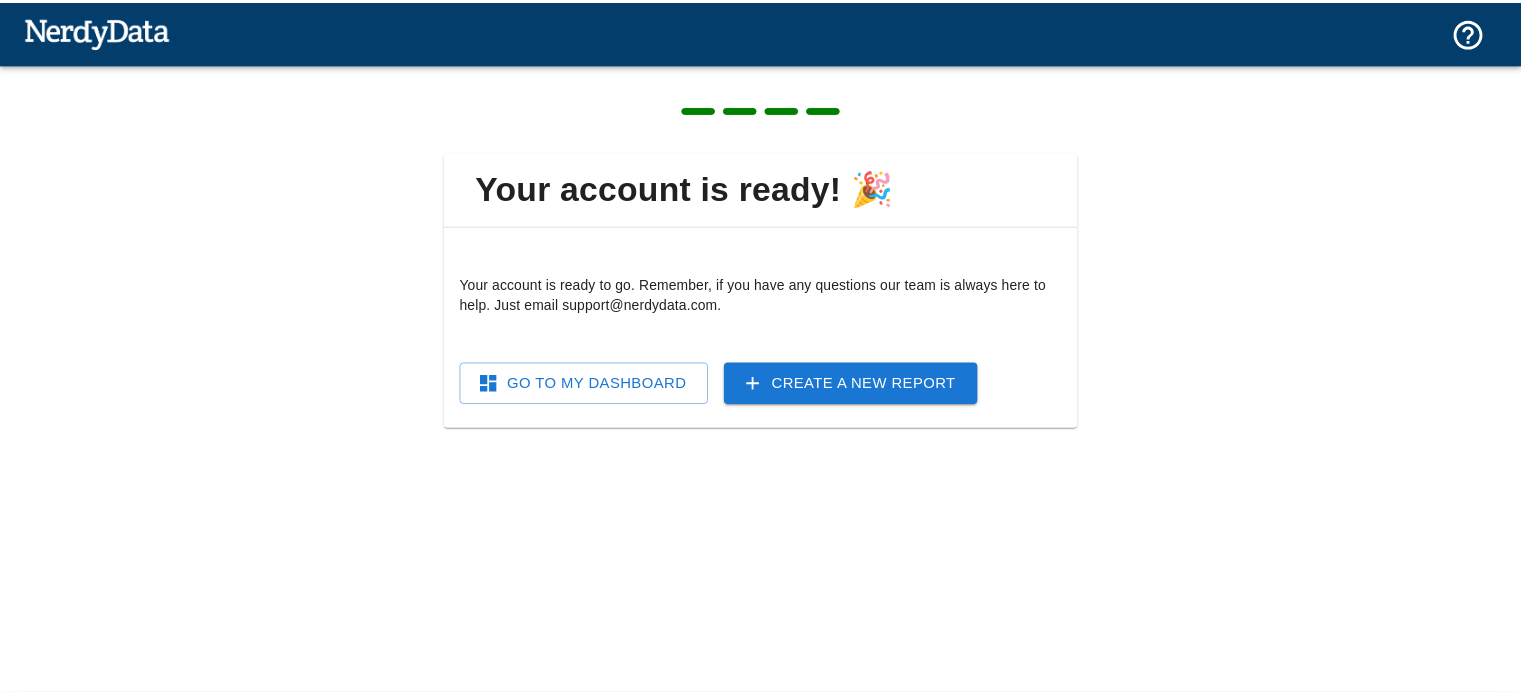 scroll, scrollTop: 0, scrollLeft: 0, axis: both 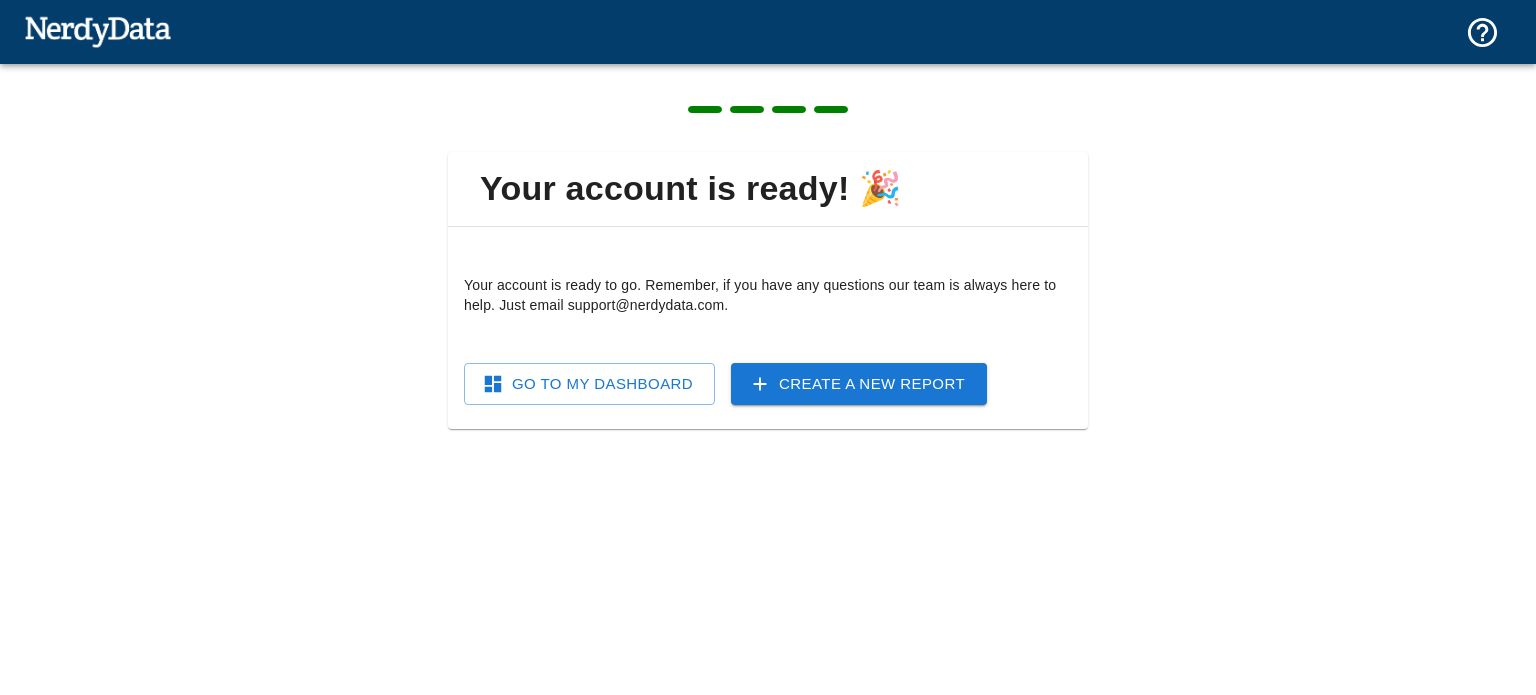 click on "Go To My Dashboard" at bounding box center [589, 384] 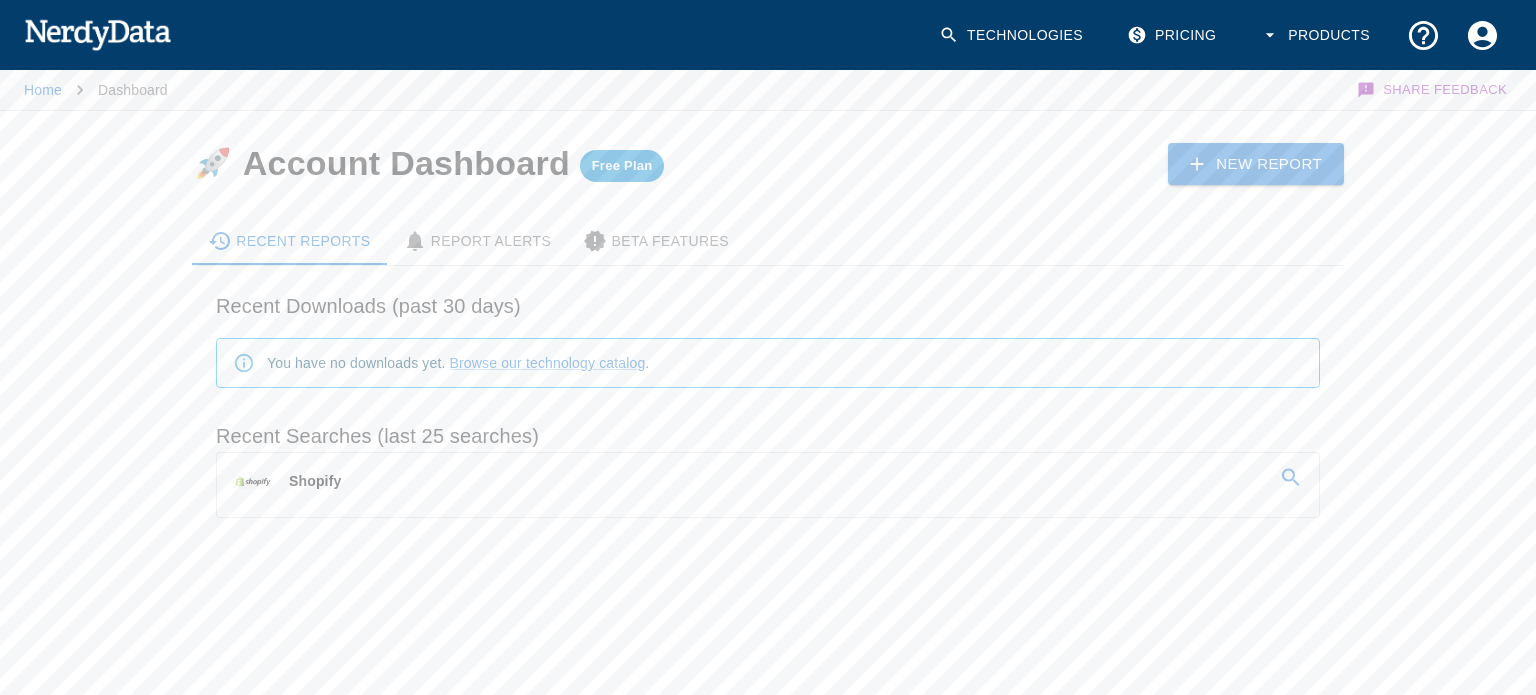 click on "Shopify" at bounding box center [768, 481] 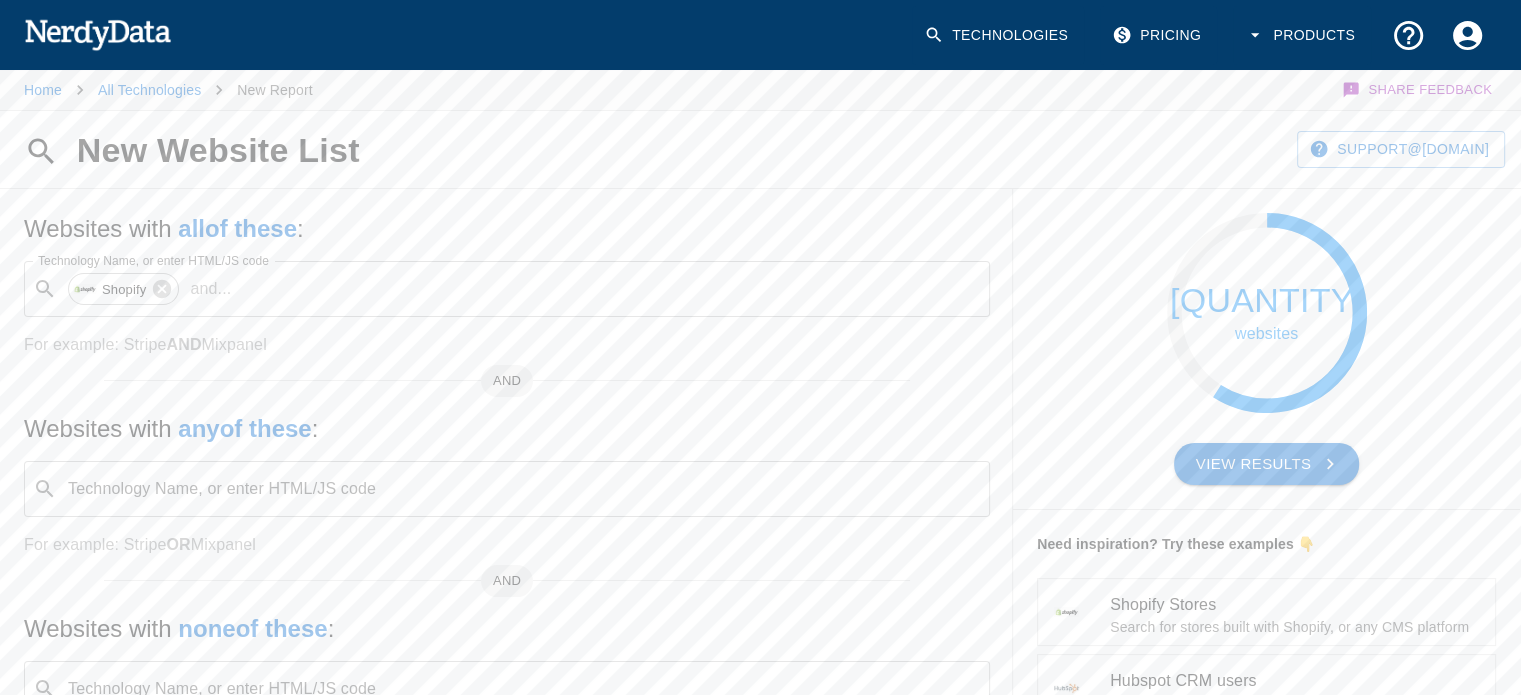 click on "support@[DOMAIN]" at bounding box center [1204, 149] 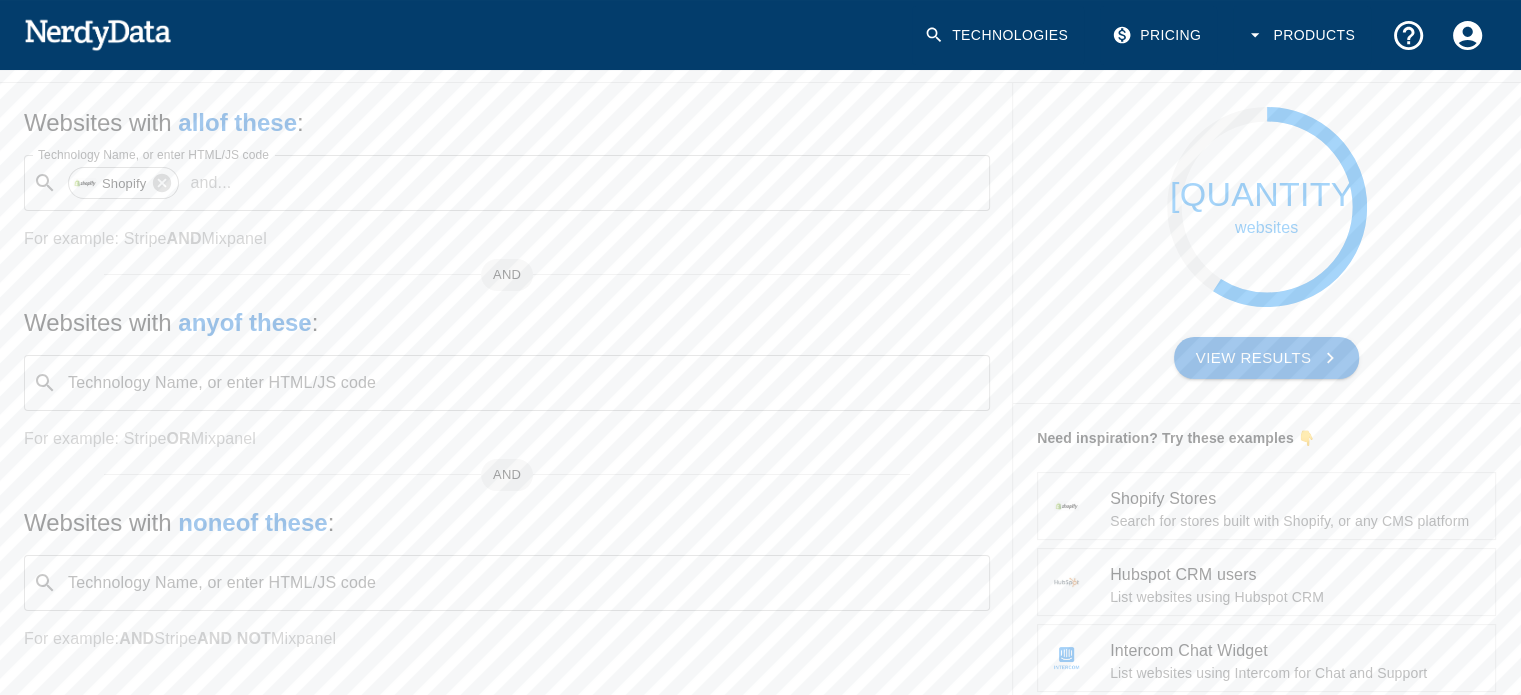 scroll, scrollTop: 80, scrollLeft: 0, axis: vertical 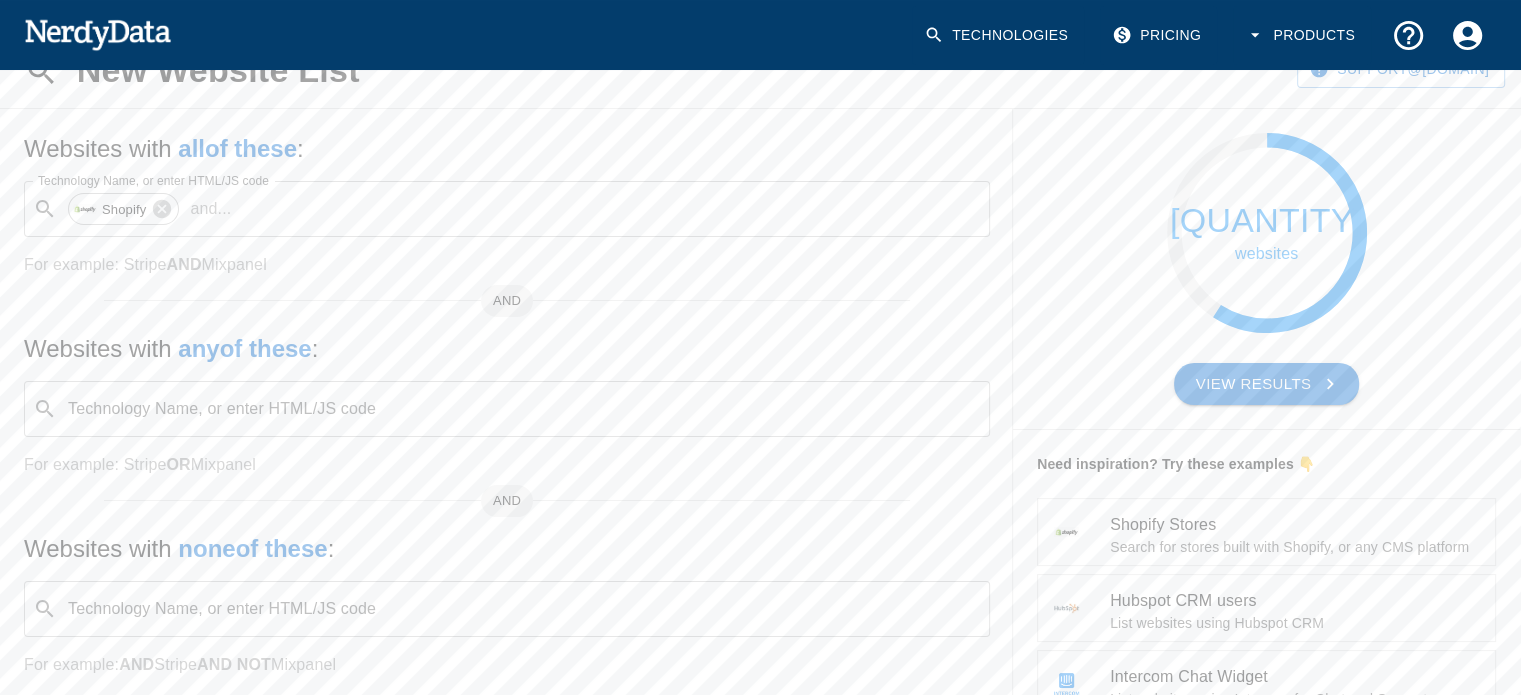 click on "Products" at bounding box center (1302, 35) 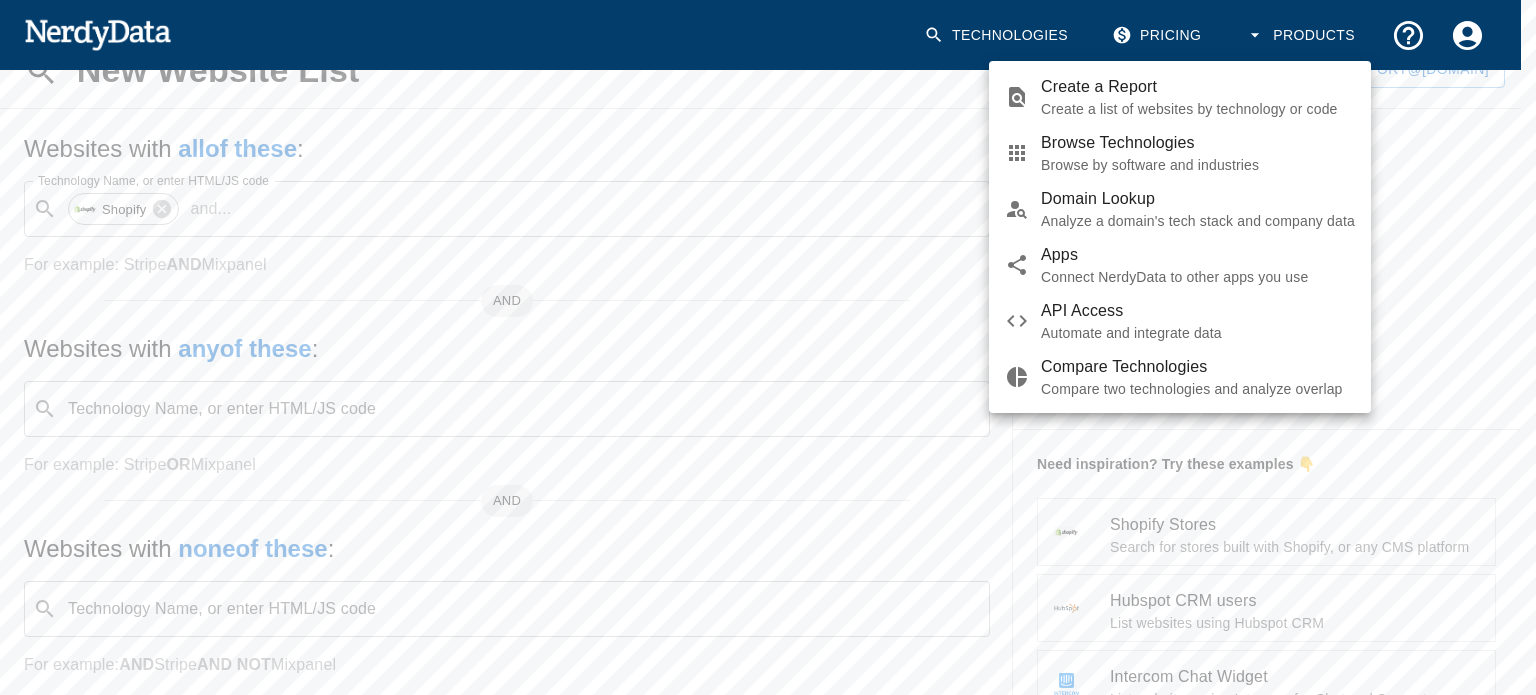 click at bounding box center (768, 347) 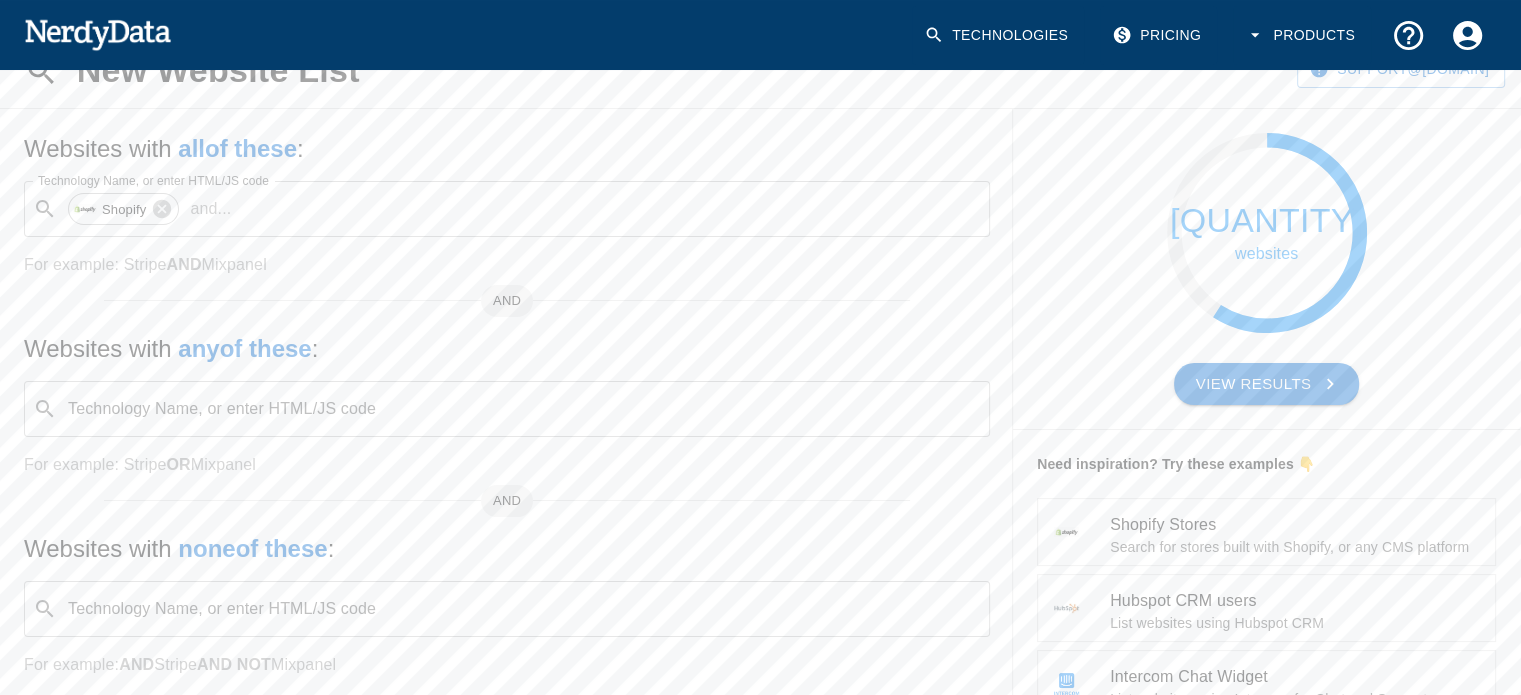 scroll, scrollTop: 0, scrollLeft: 0, axis: both 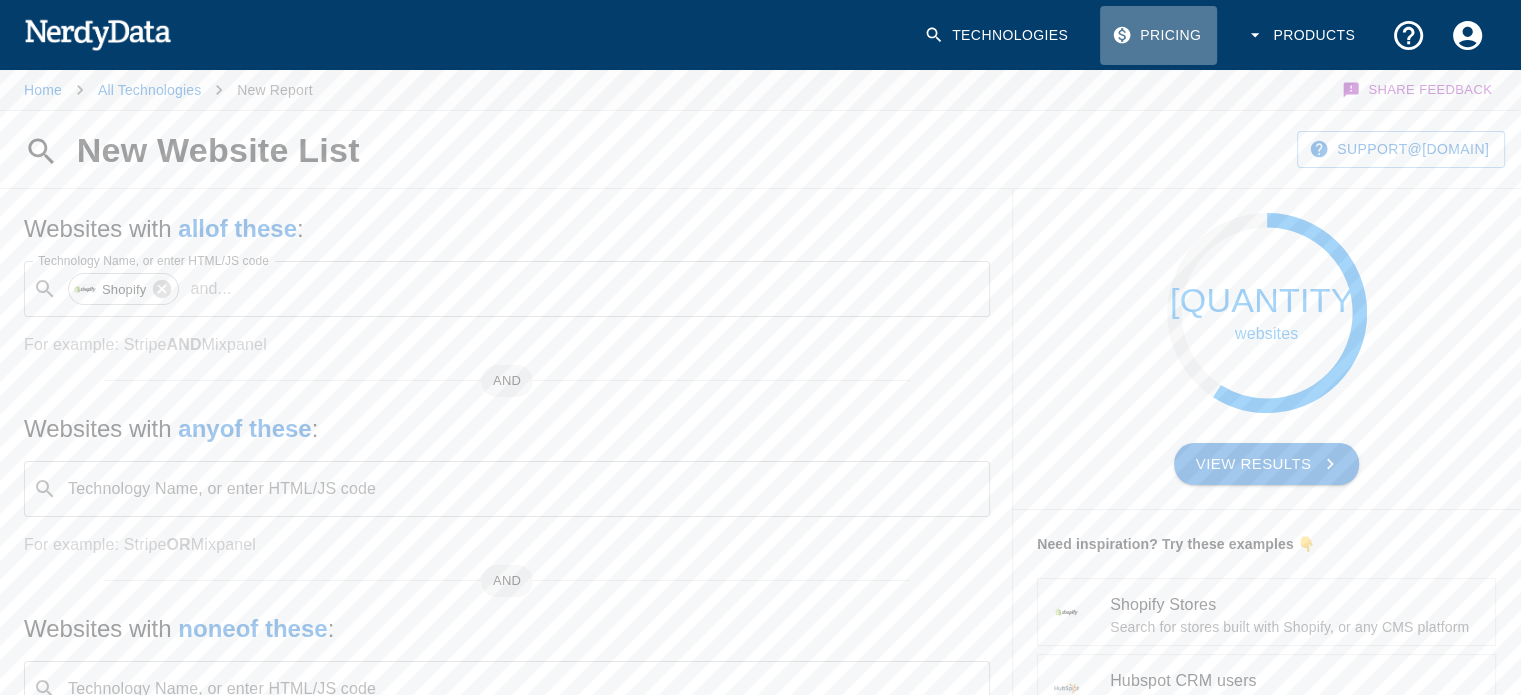 click on "Pricing" at bounding box center [1158, 35] 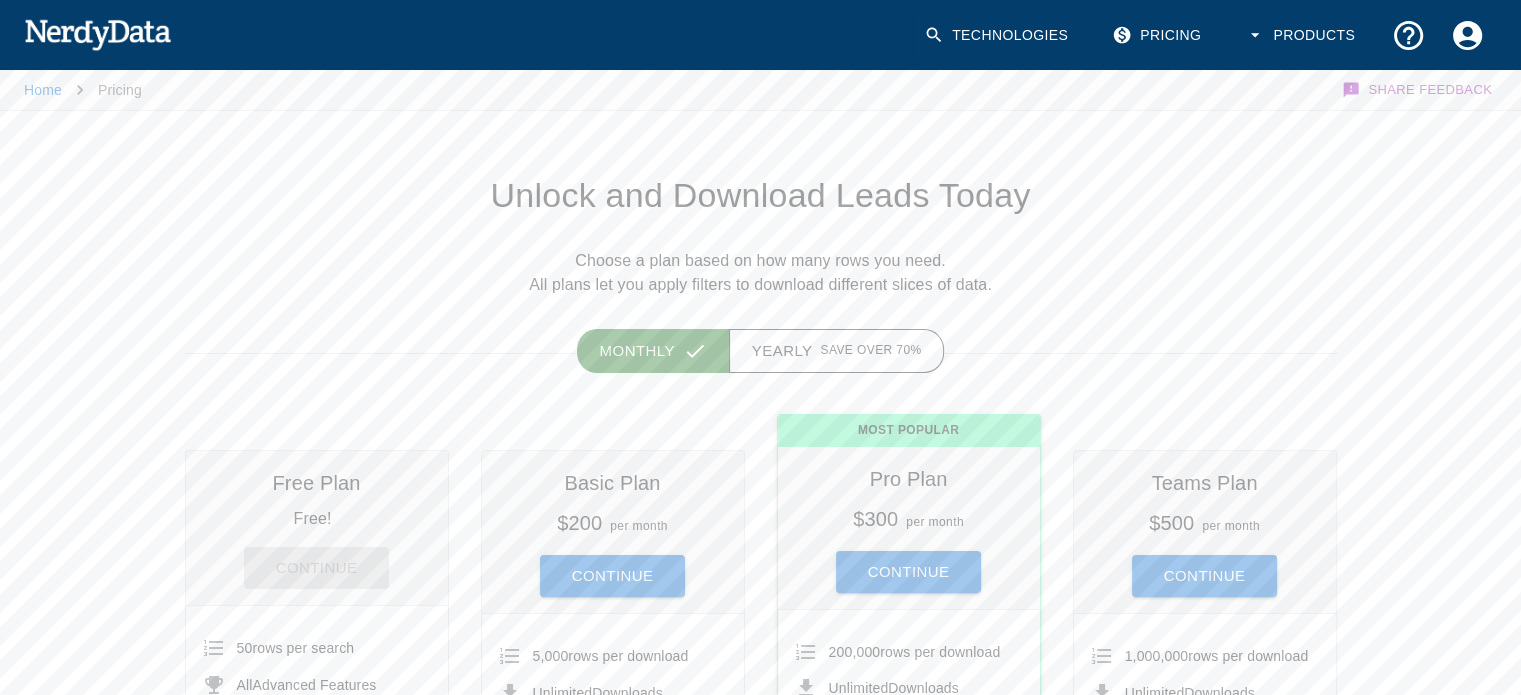 click on "Unlock and Download Leads Today" at bounding box center [761, 196] 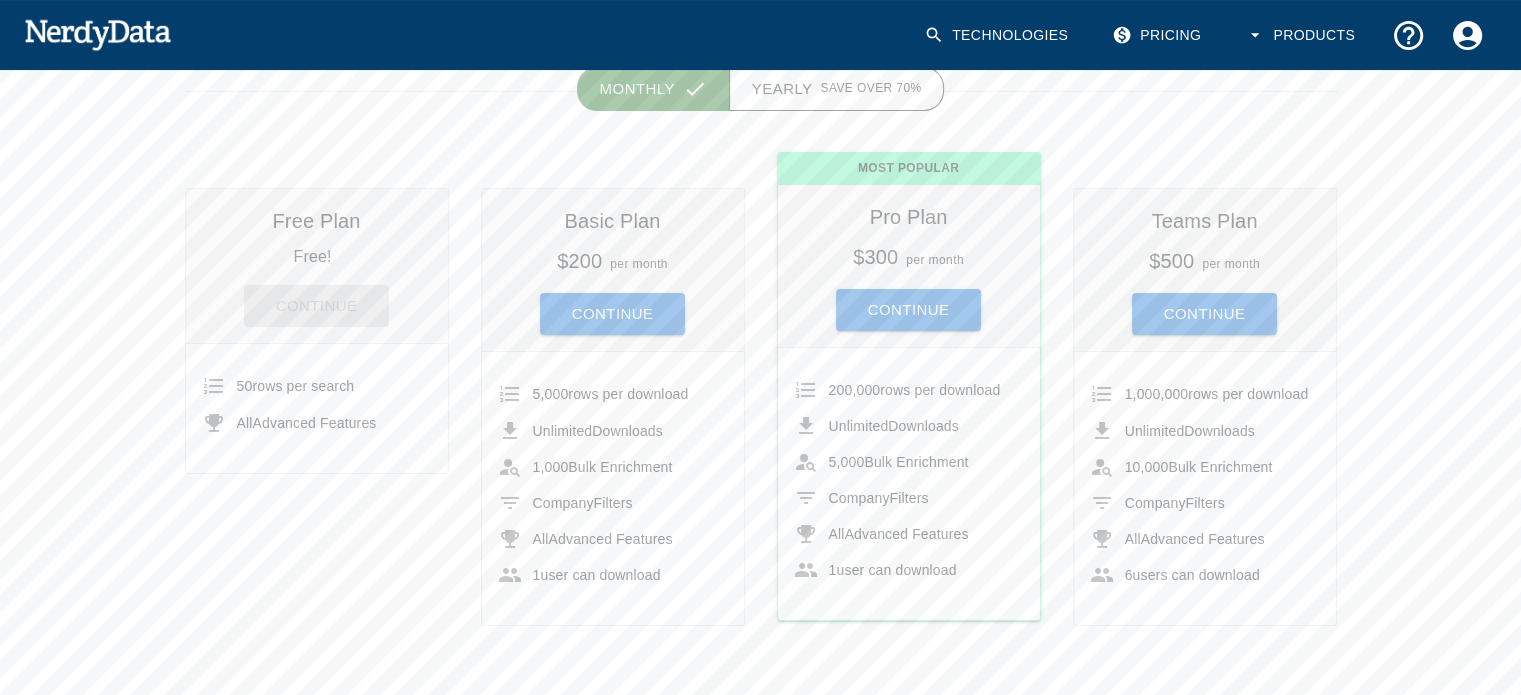 scroll, scrollTop: 280, scrollLeft: 0, axis: vertical 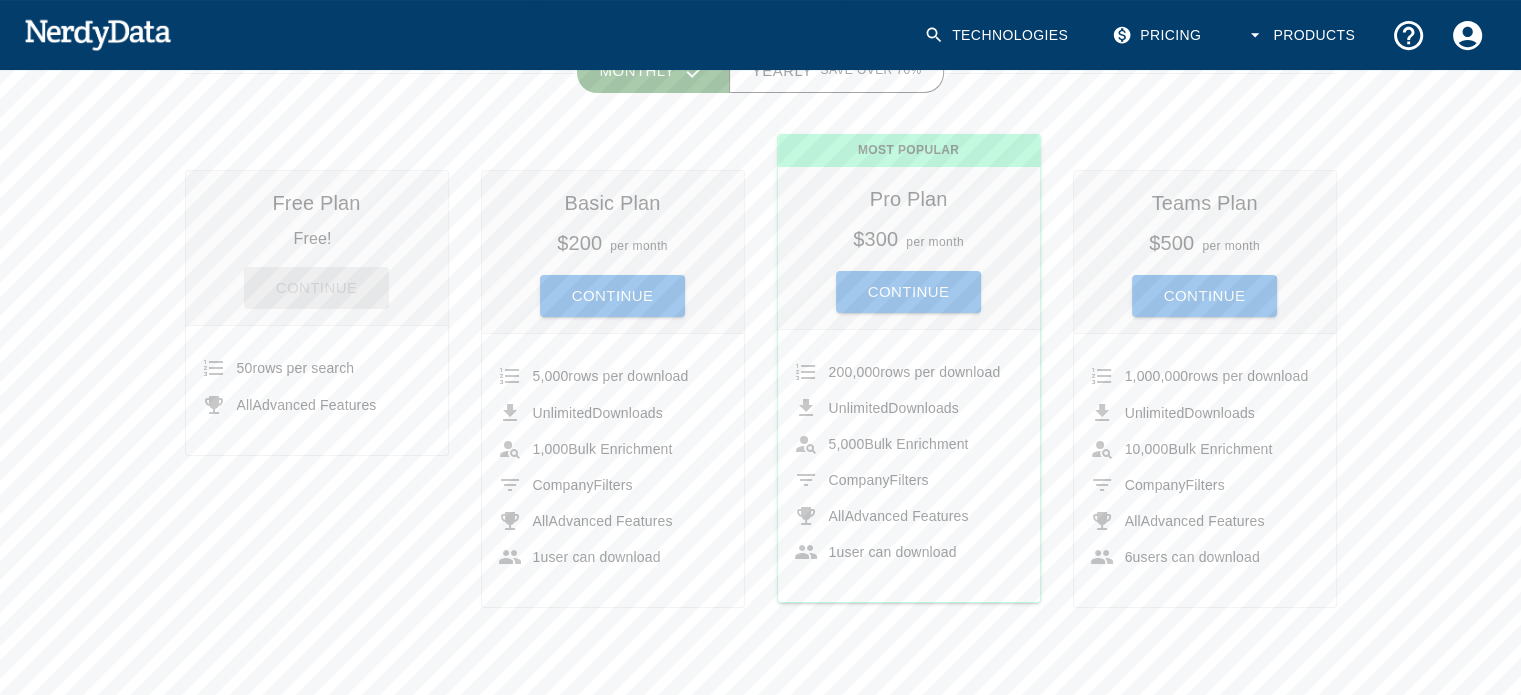 click on "50" at bounding box center (245, 368) 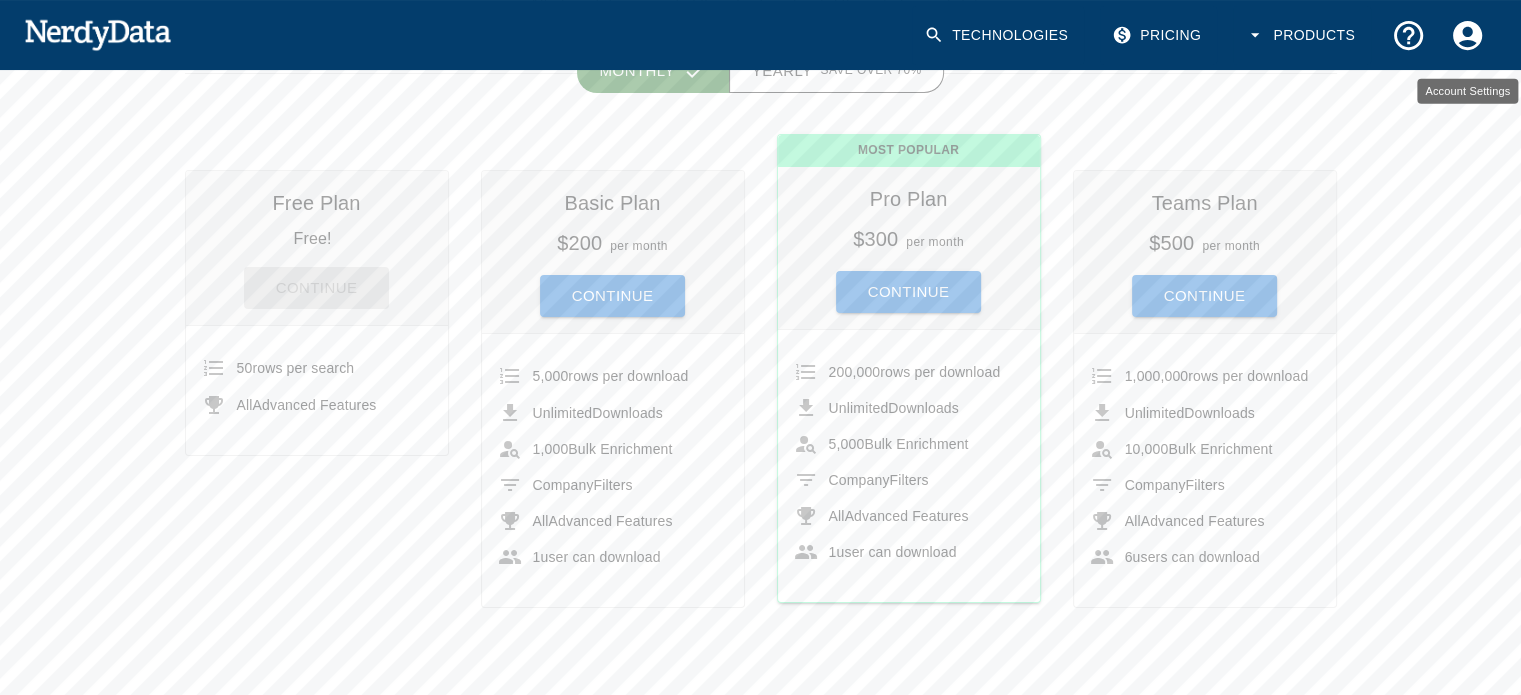 click at bounding box center (1467, 34) 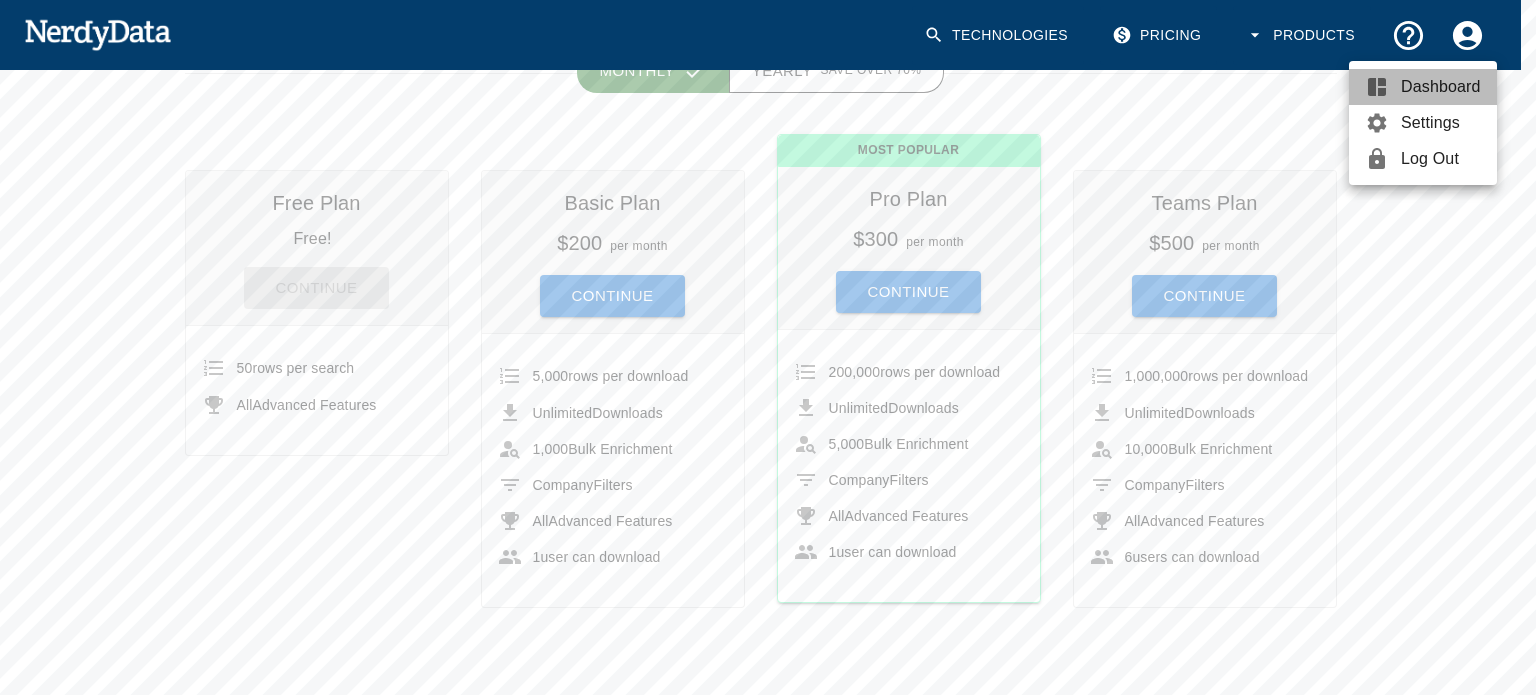 click on "Dashboard" at bounding box center (1441, 87) 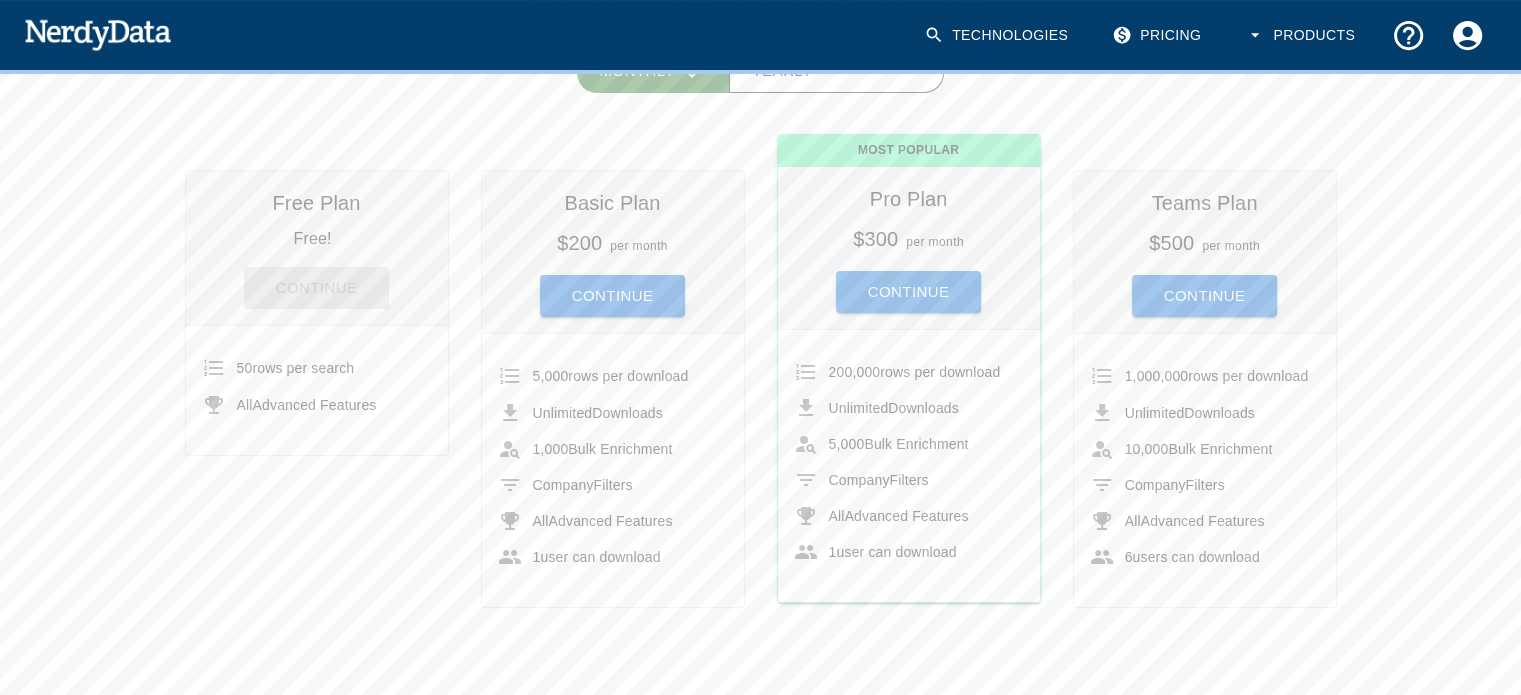 scroll, scrollTop: 0, scrollLeft: 0, axis: both 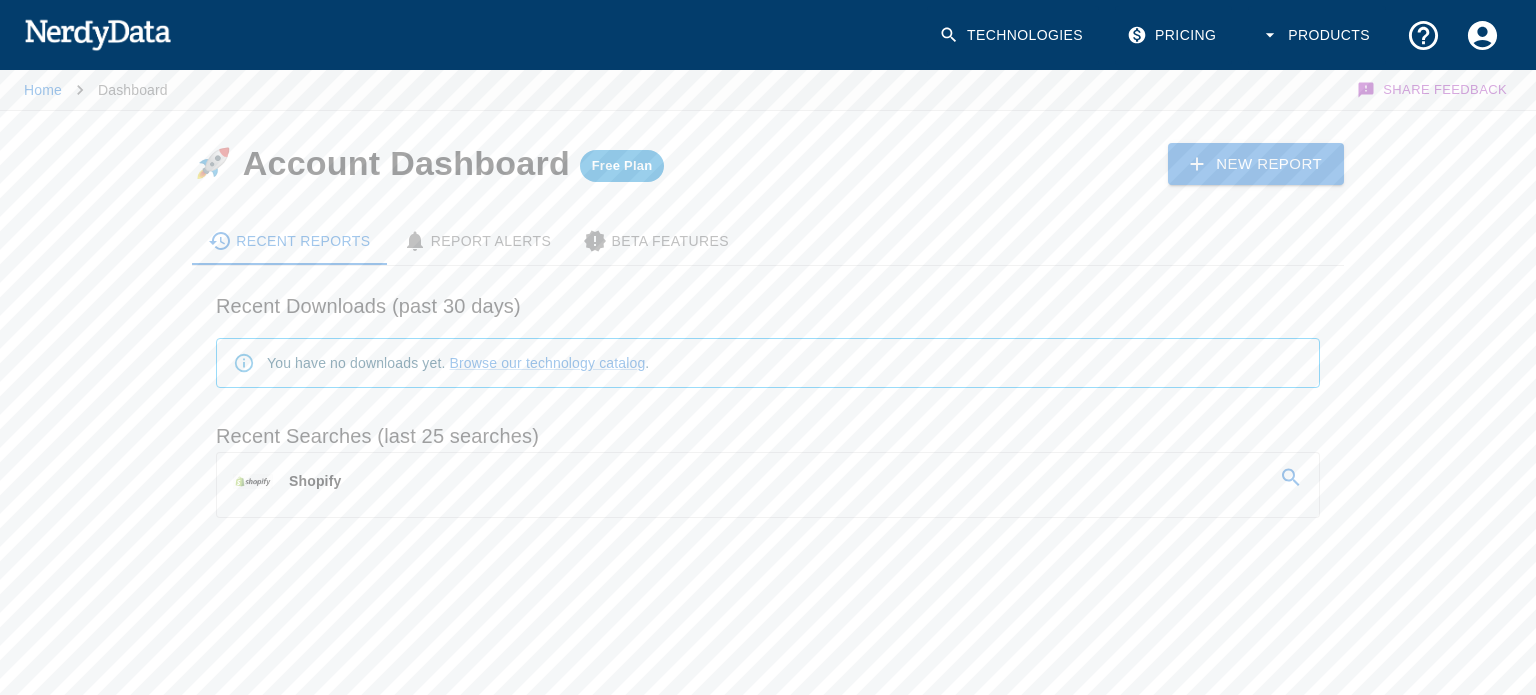 click on "You have no downloads yet.   Browse our technology catalog ." at bounding box center [768, 363] 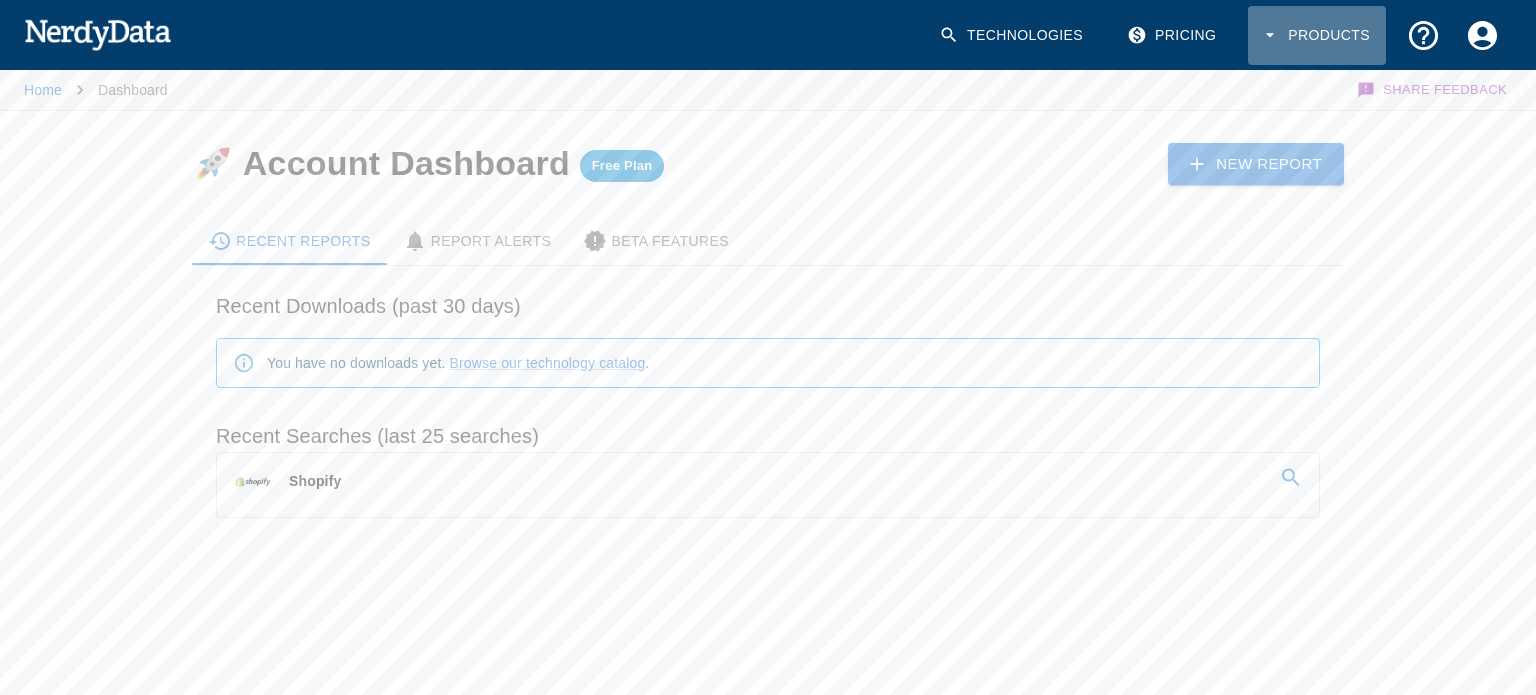 click on "Products" at bounding box center (1317, 35) 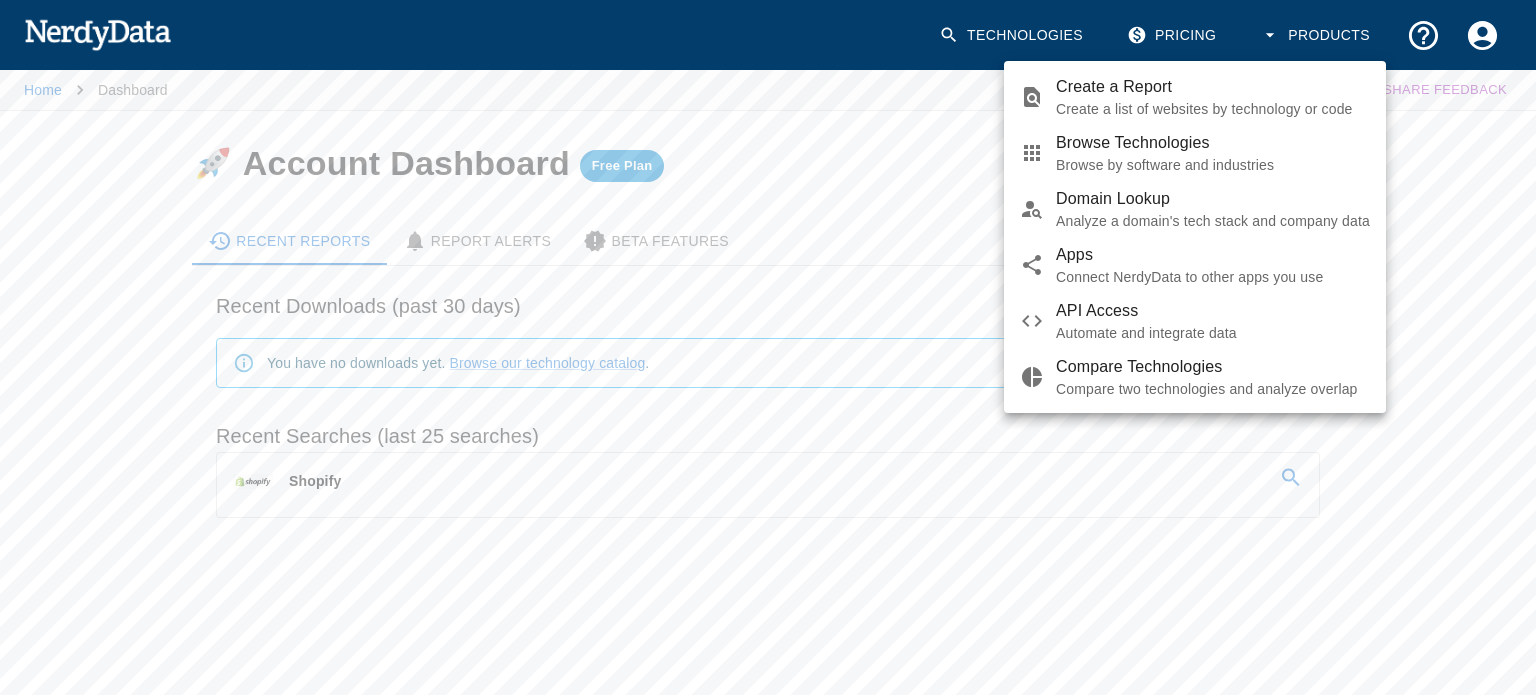click on "Create a Report" at bounding box center (1213, 87) 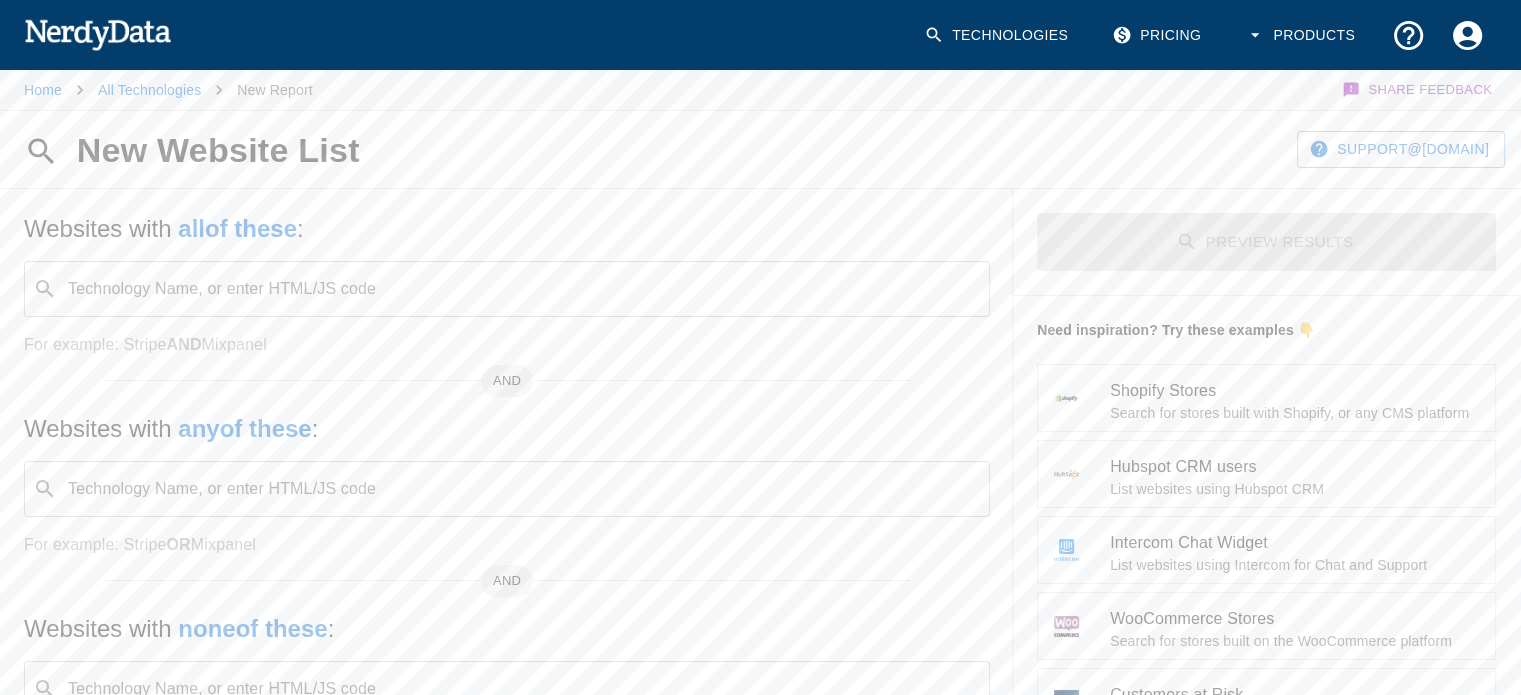 click on "Technology Name, or enter HTML/JS code" at bounding box center (523, 289) 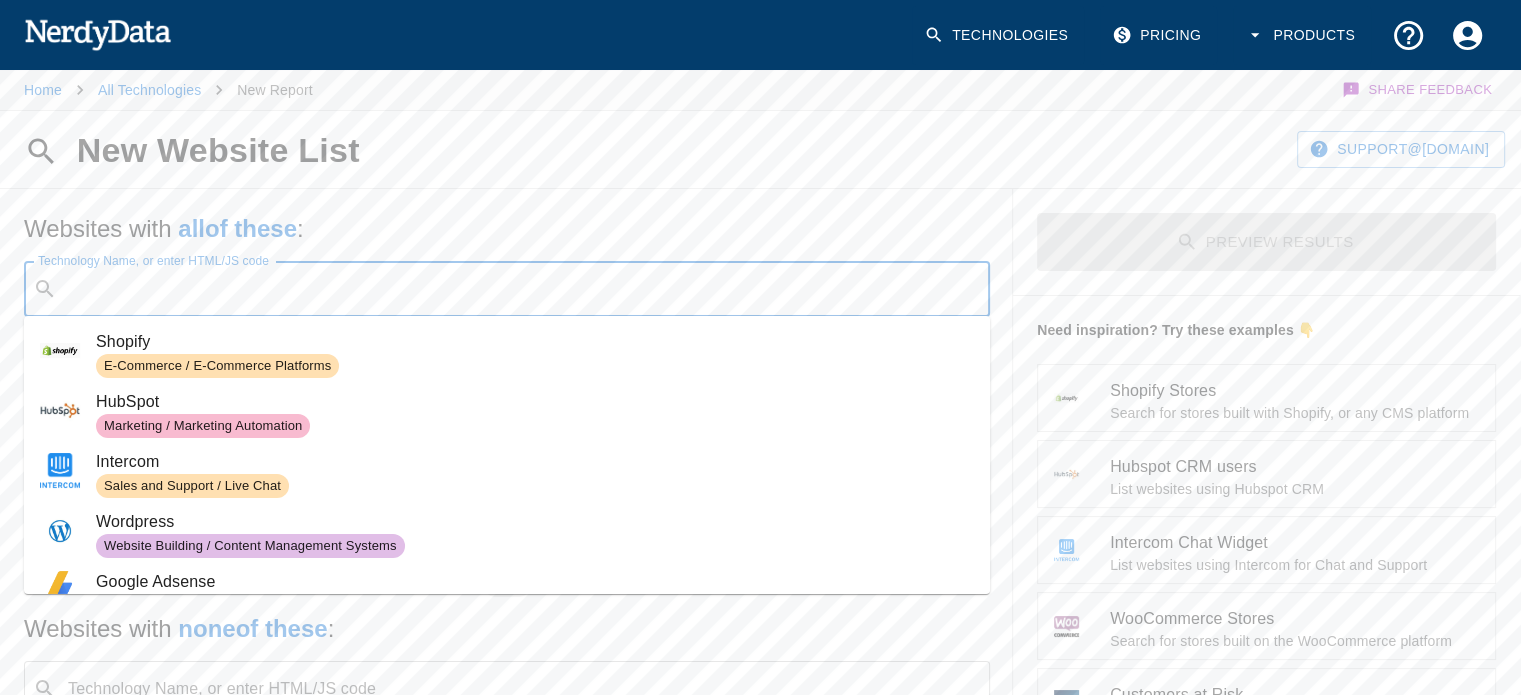 click on "E-Commerce / E-Commerce Platforms" at bounding box center [217, 366] 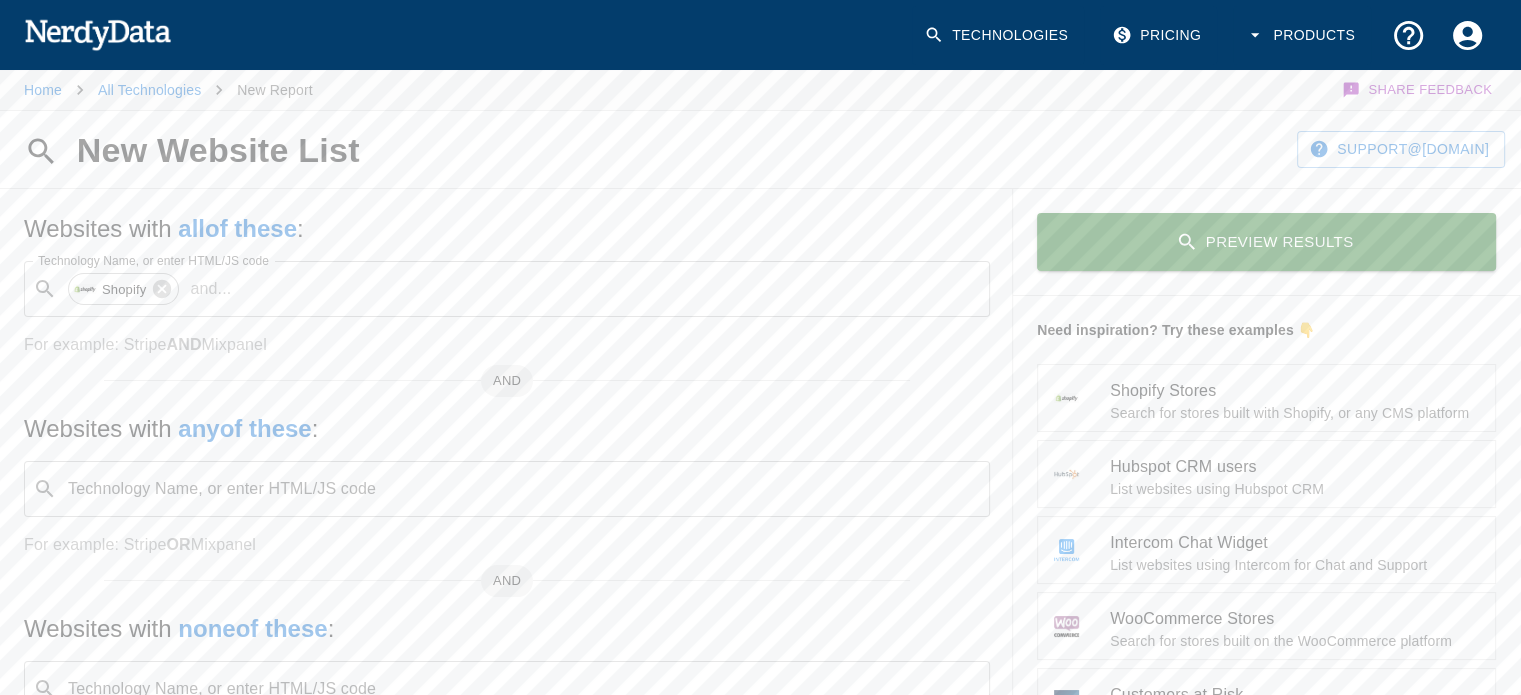 click on "Technology Name, or enter HTML/JS code ​ Technology Name, or enter HTML/JS code" at bounding box center (507, 289) 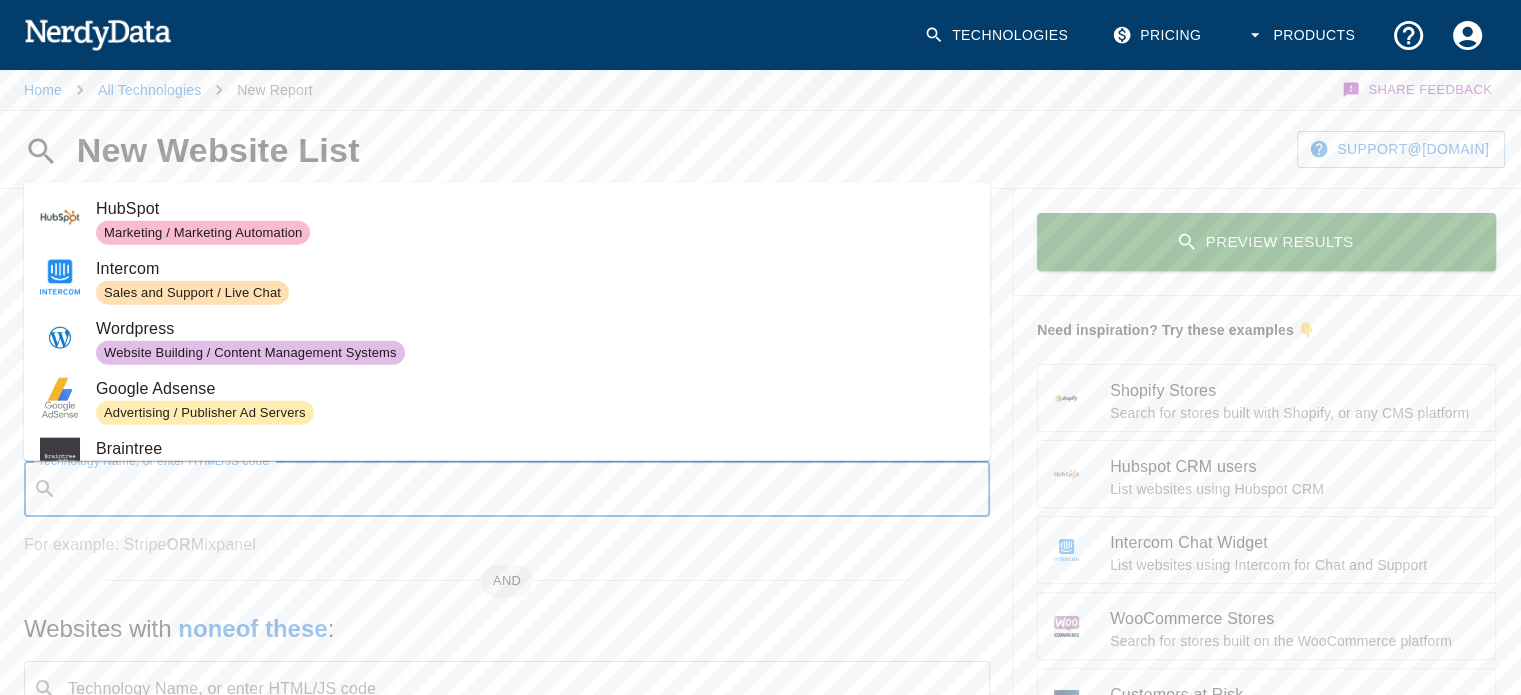 click on "Technology Name, or enter HTML/JS code ​ Technology Name, or enter HTML/JS code For example: Stripe  AND  Mixpanel AND Websites with   any  of these : Technology Name, or enter HTML/JS code ​ Technology Name, or enter HTML/JS code For example: Stripe  OR  Mixpanel AND Websites with   none  of these : Technology Name, or enter HTML/JS code ​ Technology Name, or enter HTML/JS code For example:  AND  Stripe  AND NOT  Mixpanel" at bounding box center (507, 790) 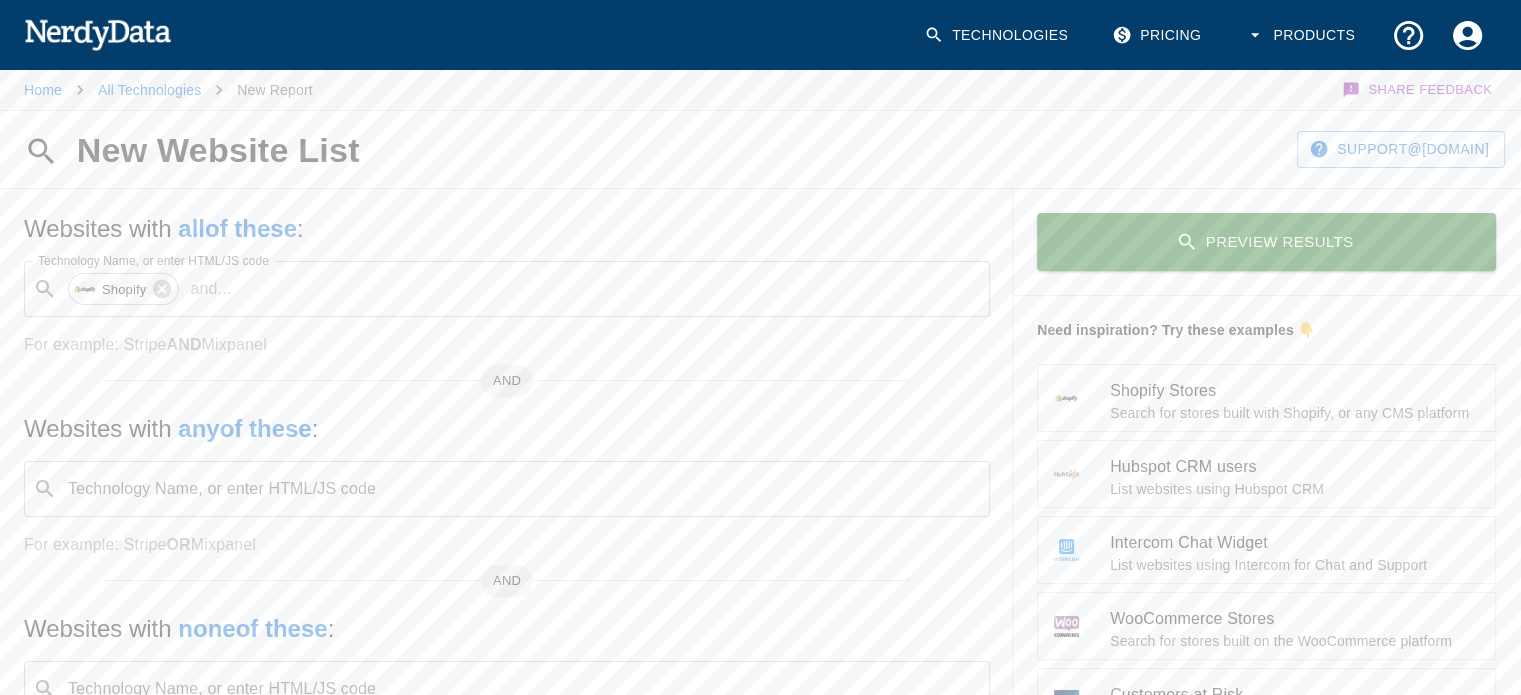 click on "​ Technology Name, or enter HTML/JS code" at bounding box center (507, 289) 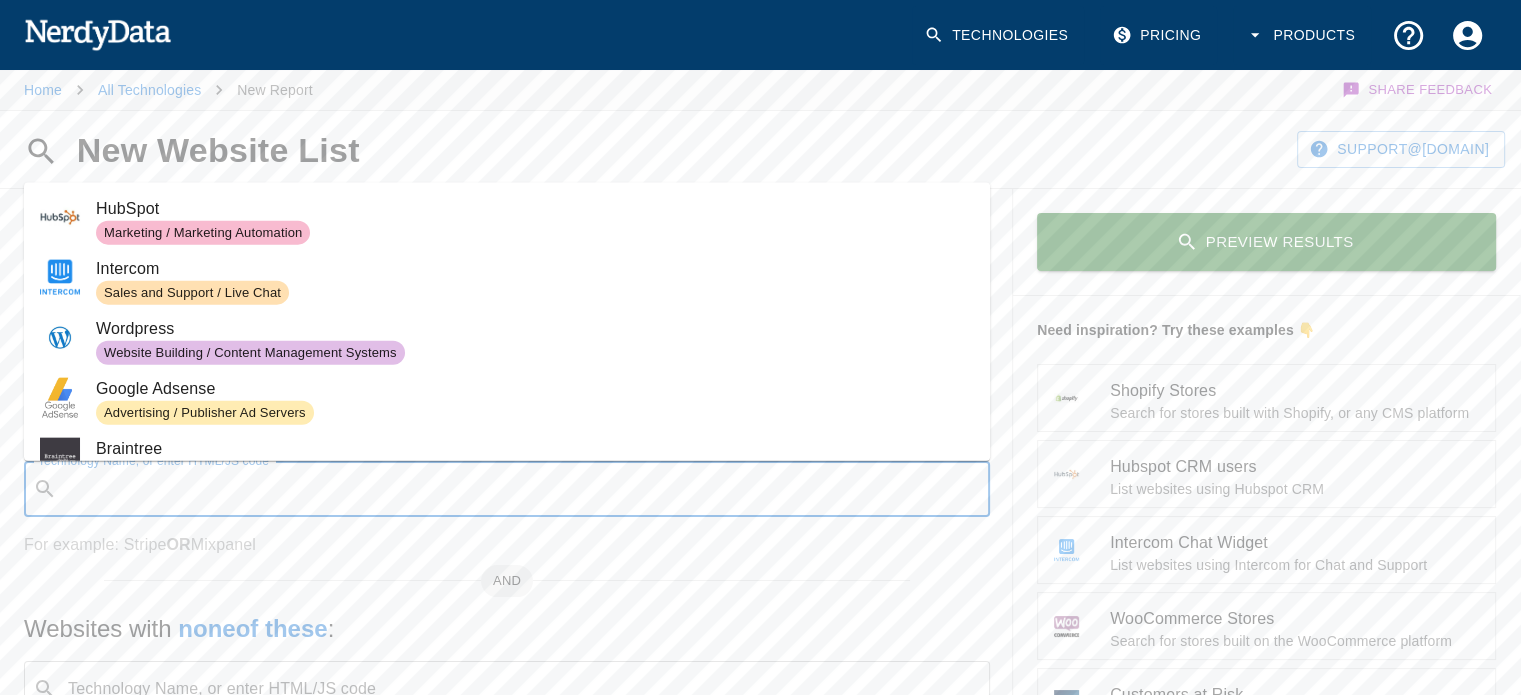 click on "​ Technology Name, or enter HTML/JS code" at bounding box center [507, 489] 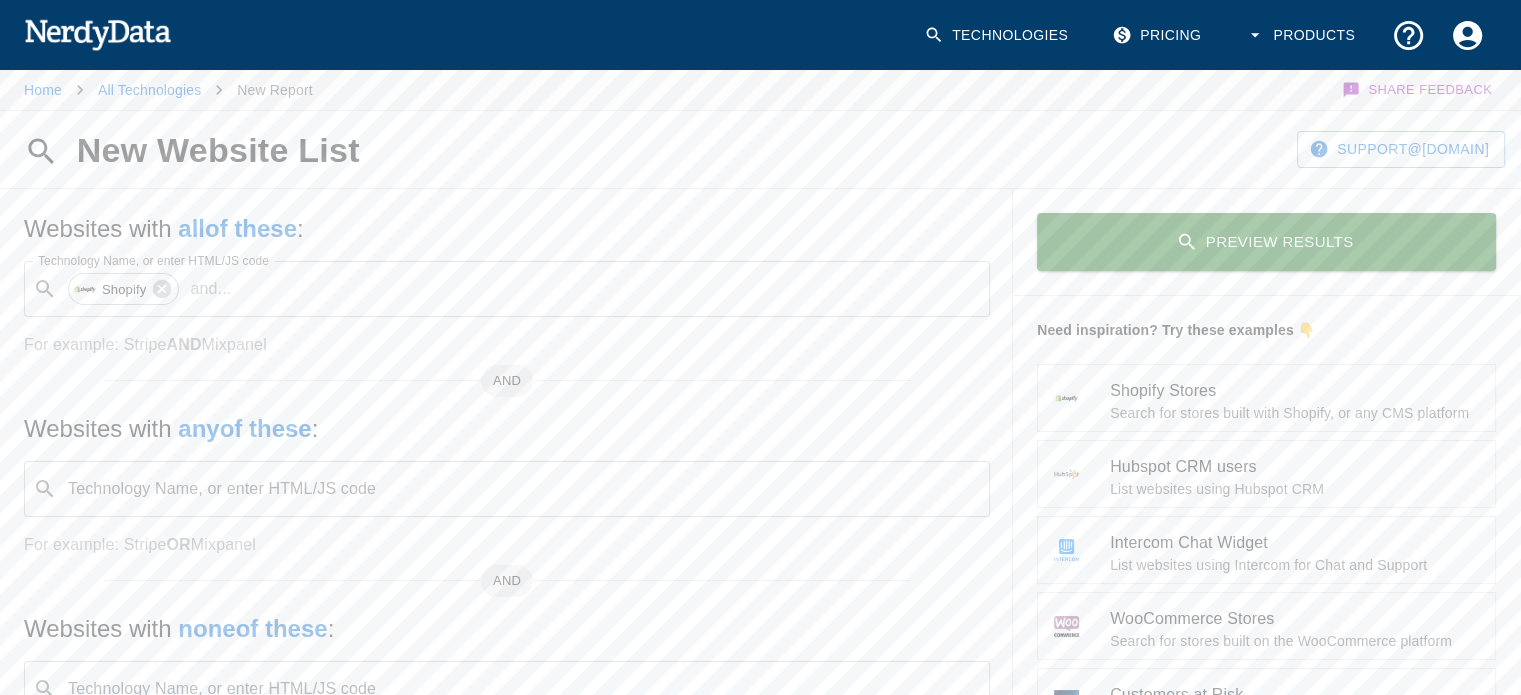 click on "Technology Name, or enter HTML/JS code ​ Technology Name, or enter HTML/JS code For example: Stripe  AND  Mixpanel AND Websites with   any  of these : Technology Name, or enter HTML/JS code ​ Technology Name, or enter HTML/JS code For example: Stripe  OR  Mixpanel AND Websites with   none  of these : Technology Name, or enter HTML/JS code ​ Technology Name, or enter HTML/JS code For example:  AND  Stripe  AND NOT  Mixpanel" at bounding box center (507, 790) 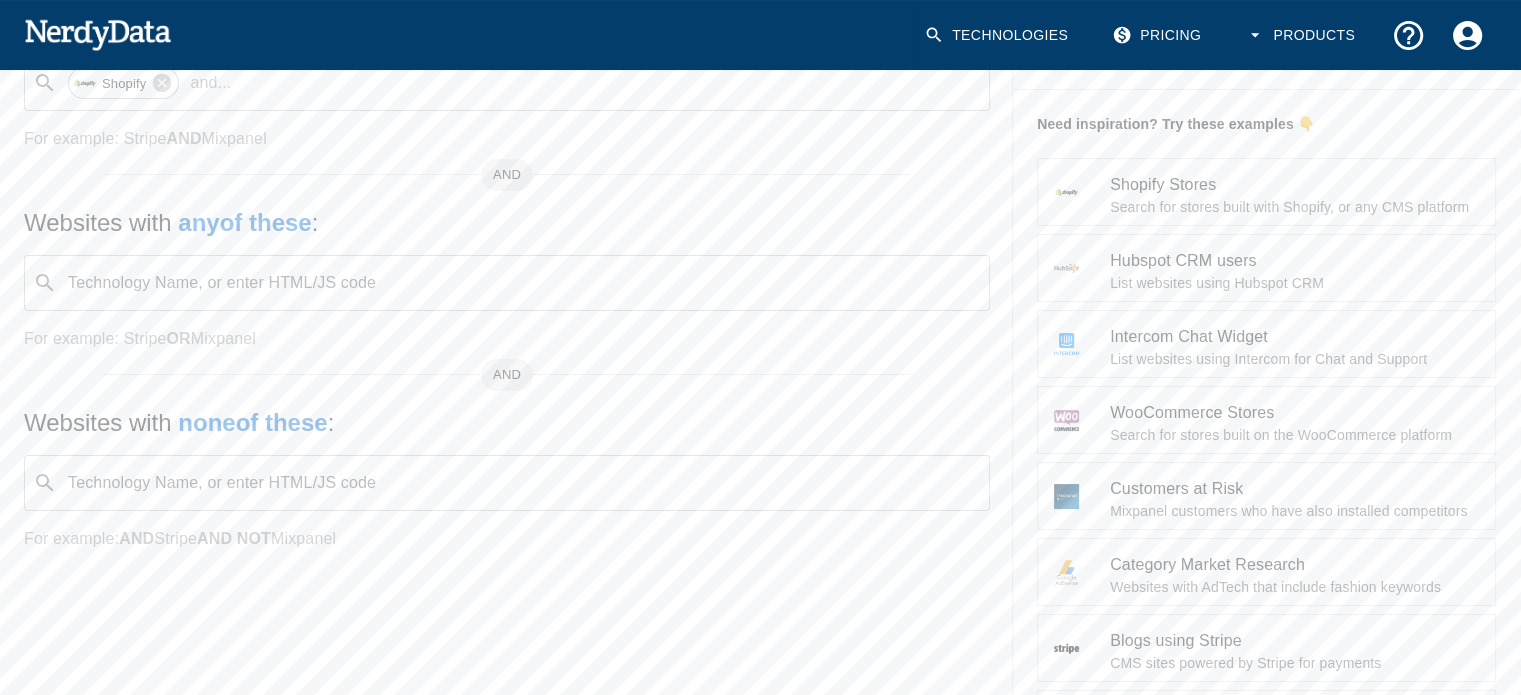 scroll, scrollTop: 280, scrollLeft: 0, axis: vertical 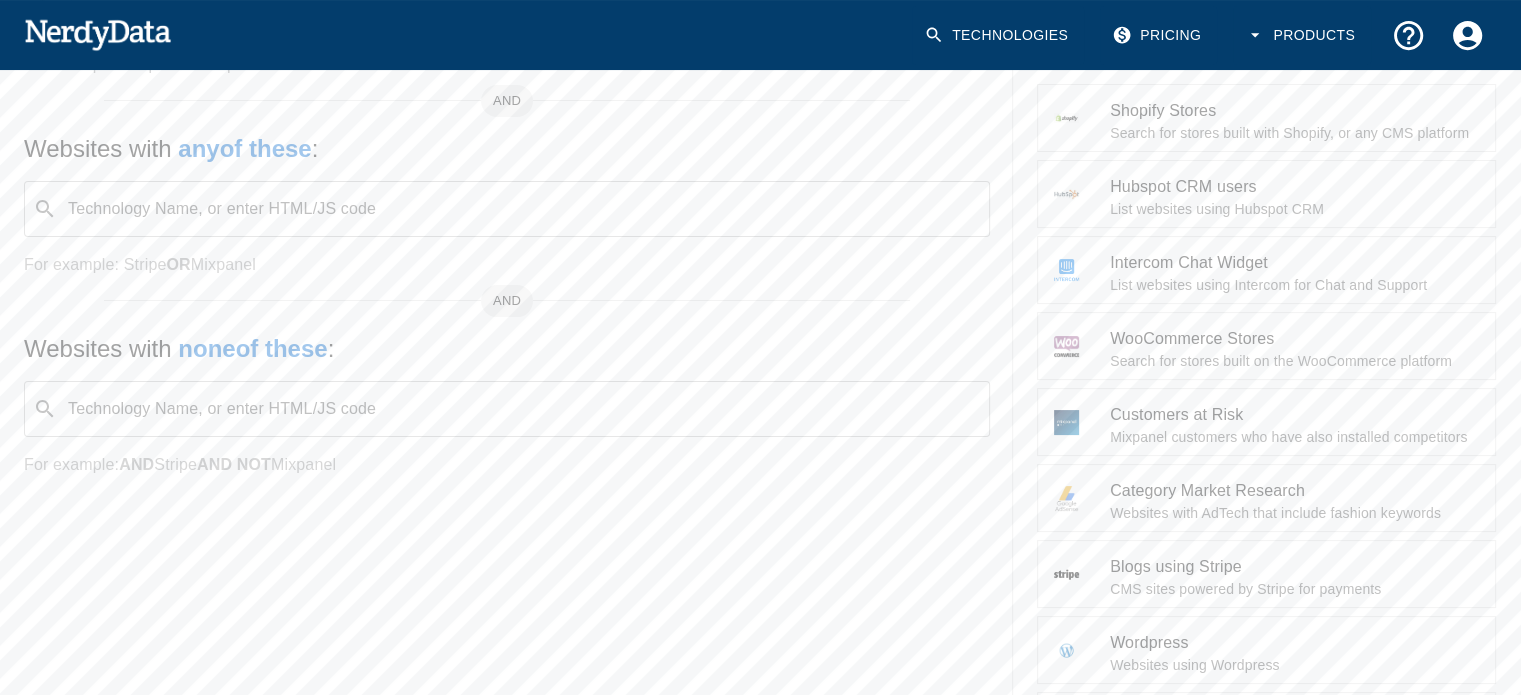 click on "Technology Name, or enter HTML/JS code" at bounding box center [523, 409] 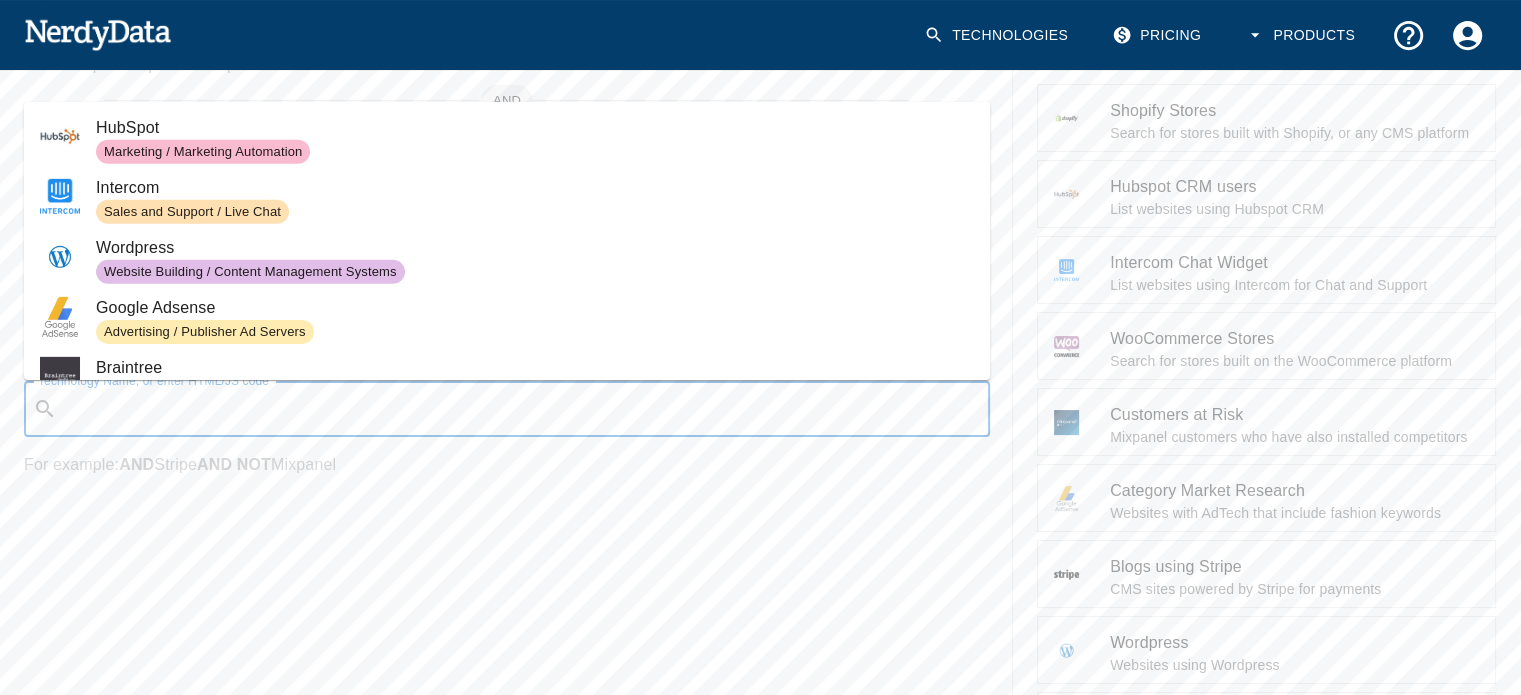 click on "Technology Name, or enter HTML/JS code ​ Technology Name, or enter HTML/JS code For example: Stripe  AND  Mixpanel AND Websites with   any  of these : Technology Name, or enter HTML/JS code ​ Technology Name, or enter HTML/JS code For example: Stripe  OR  Mixpanel AND Websites with   none  of these : Technology Name, or enter HTML/JS code ​ Technology Name, or enter HTML/JS code For example:  AND  Stripe  AND NOT  Mixpanel" at bounding box center (507, 510) 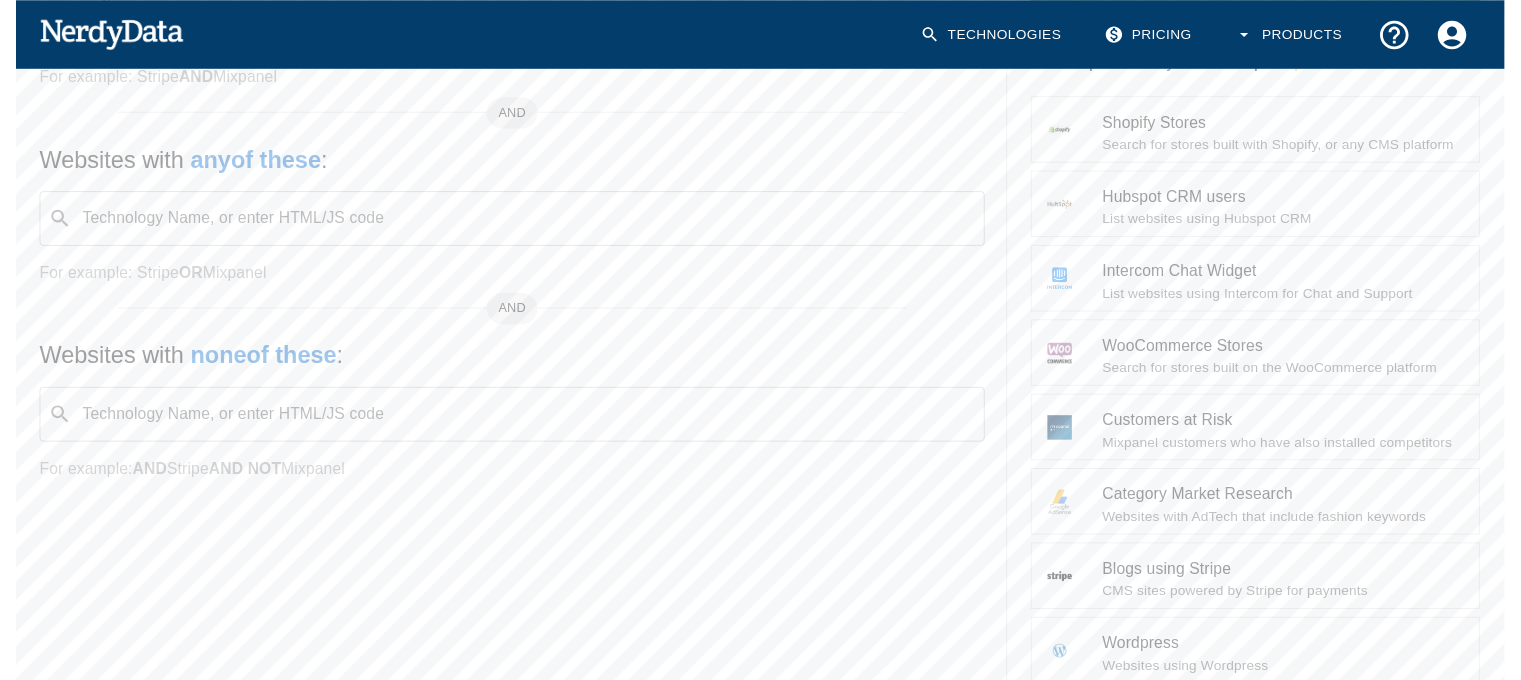 scroll, scrollTop: 0, scrollLeft: 0, axis: both 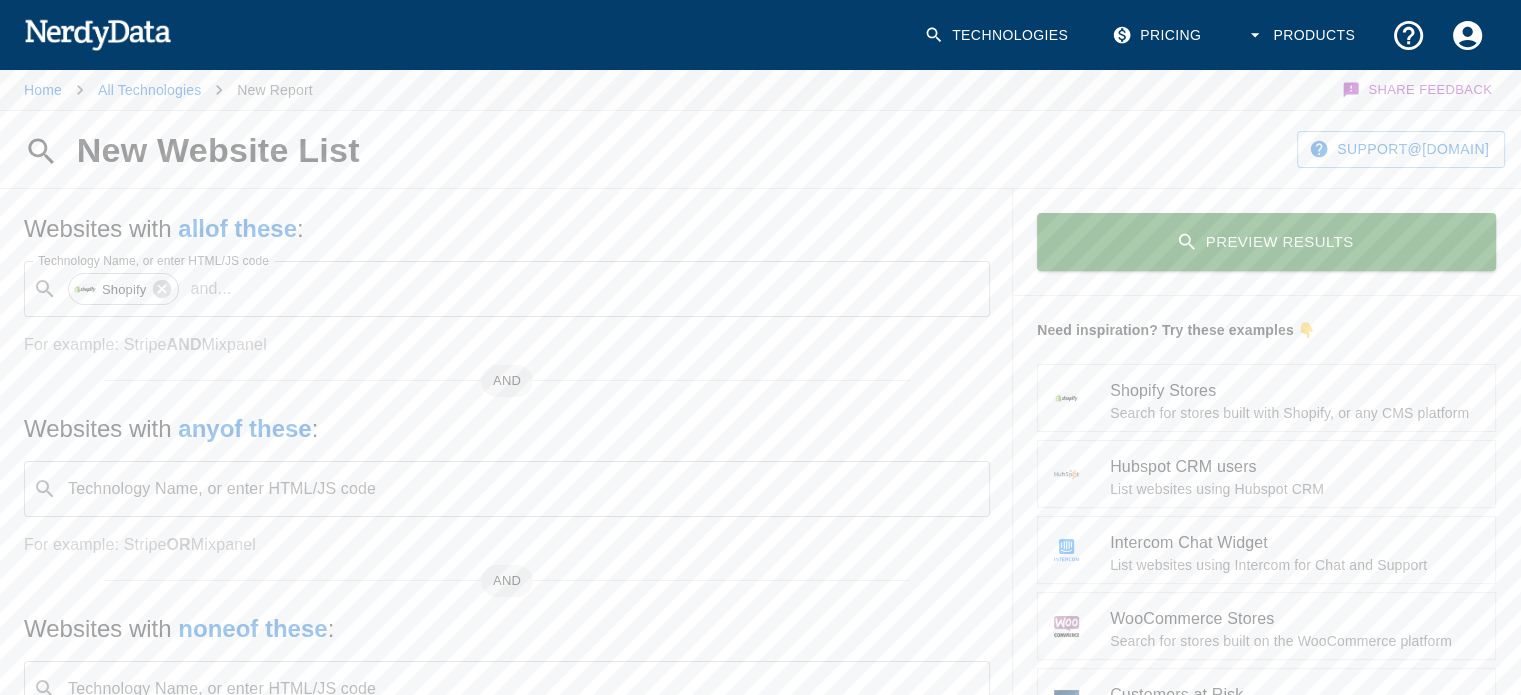 click on "Shopify Stores" at bounding box center [1294, 391] 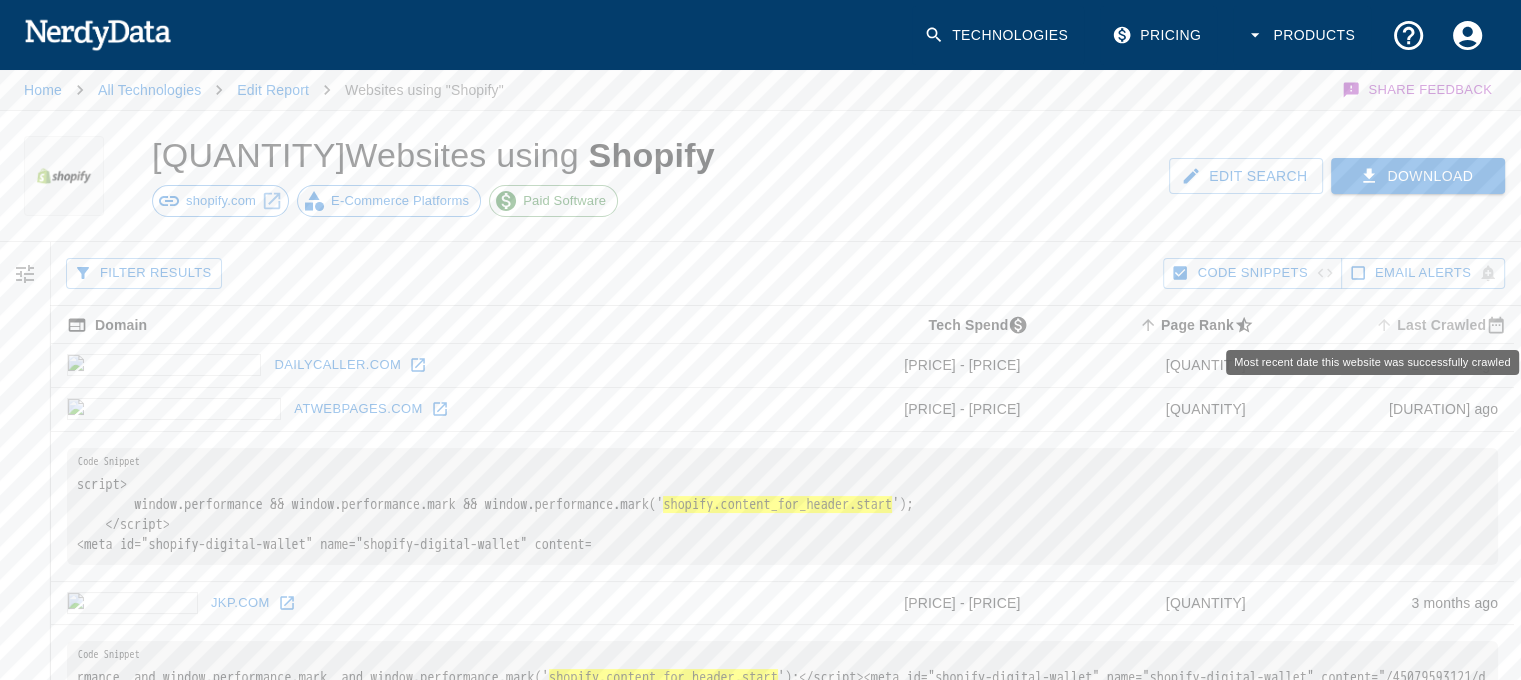 click on "Last Crawled" at bounding box center [1442, 325] 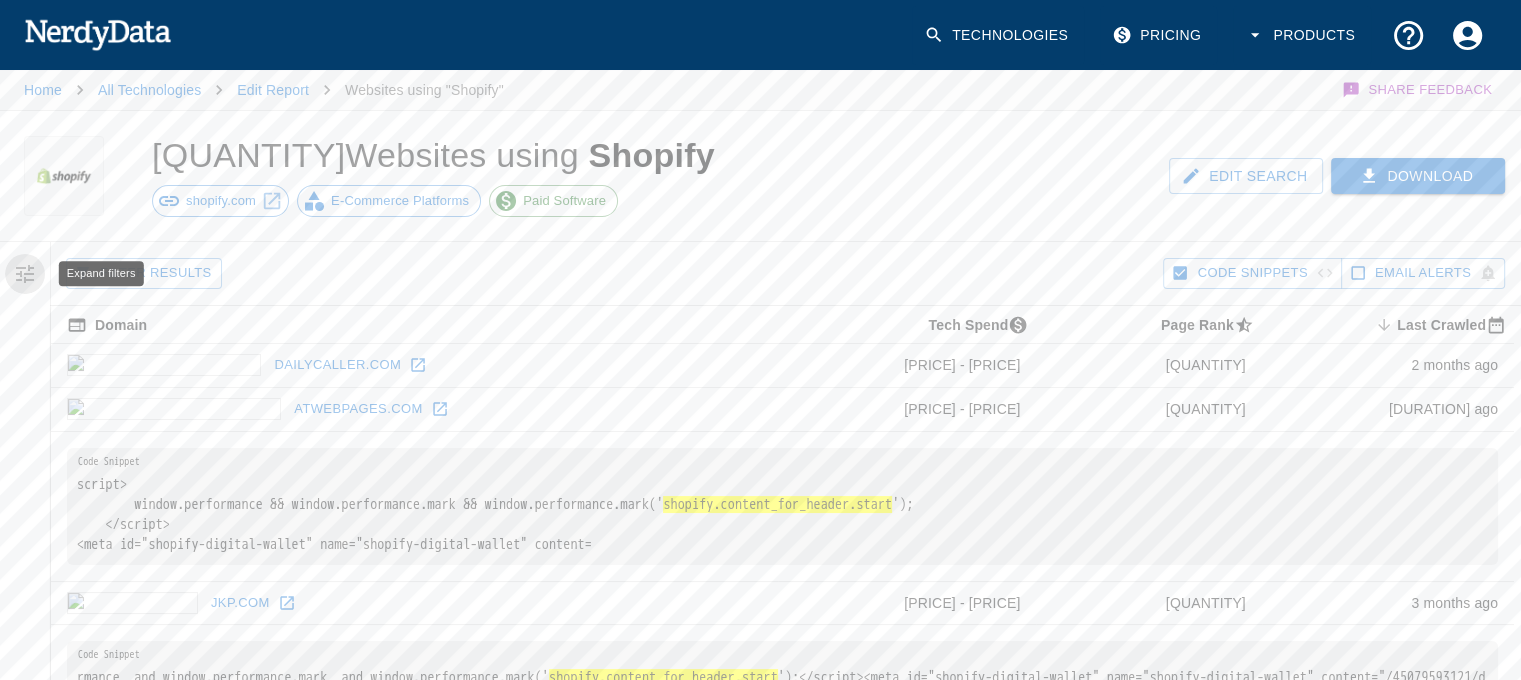click at bounding box center [25, 274] 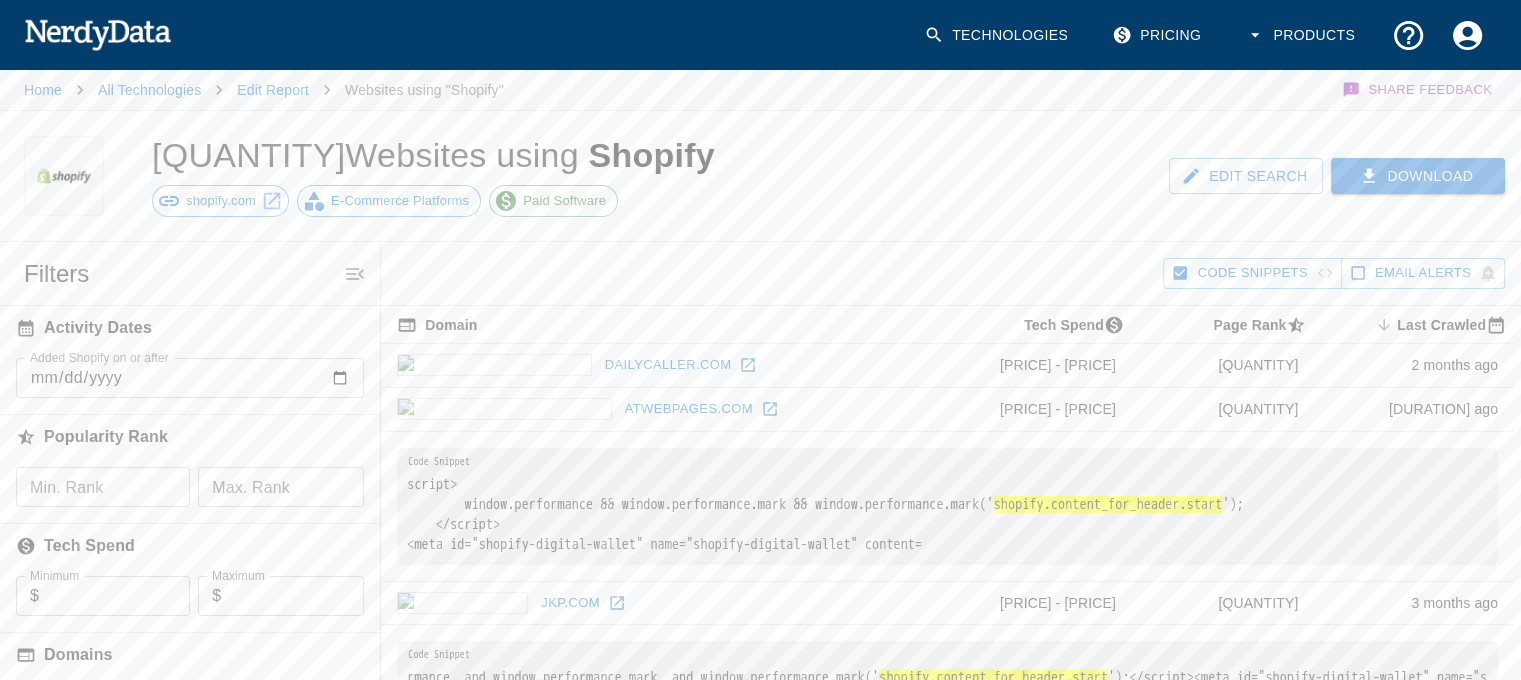 click on "Min. Rank Min. Rank" at bounding box center (103, 487) 